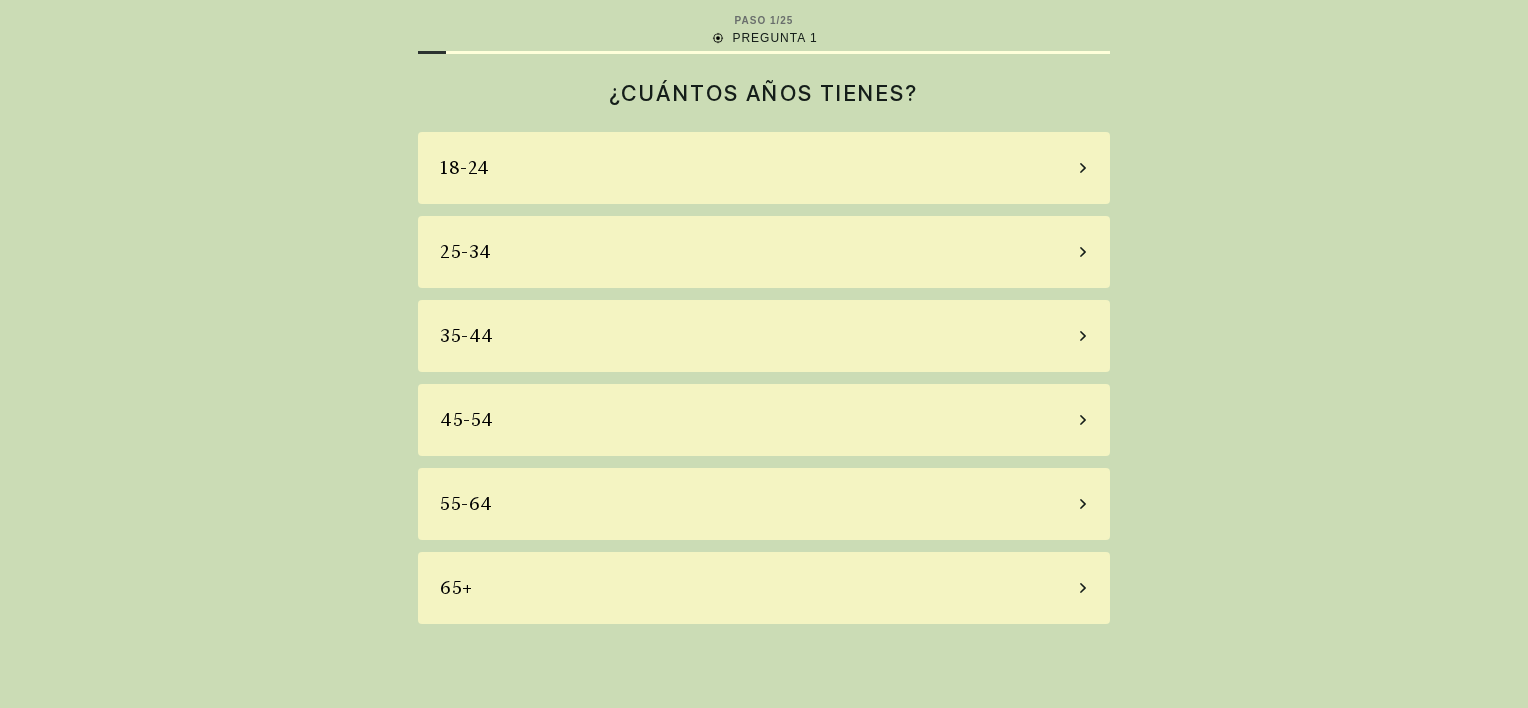 scroll, scrollTop: 0, scrollLeft: 0, axis: both 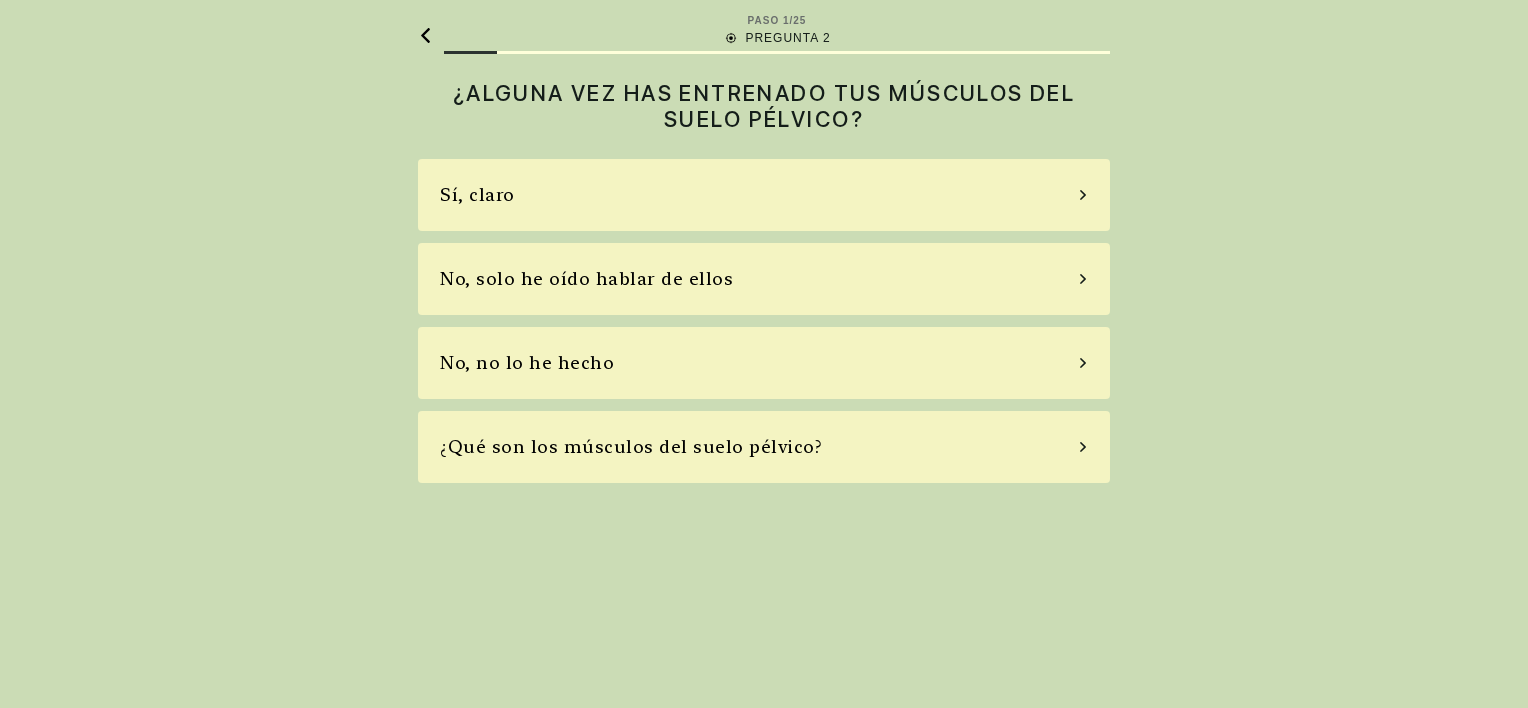 click on "No, no lo he hecho" at bounding box center [764, 363] 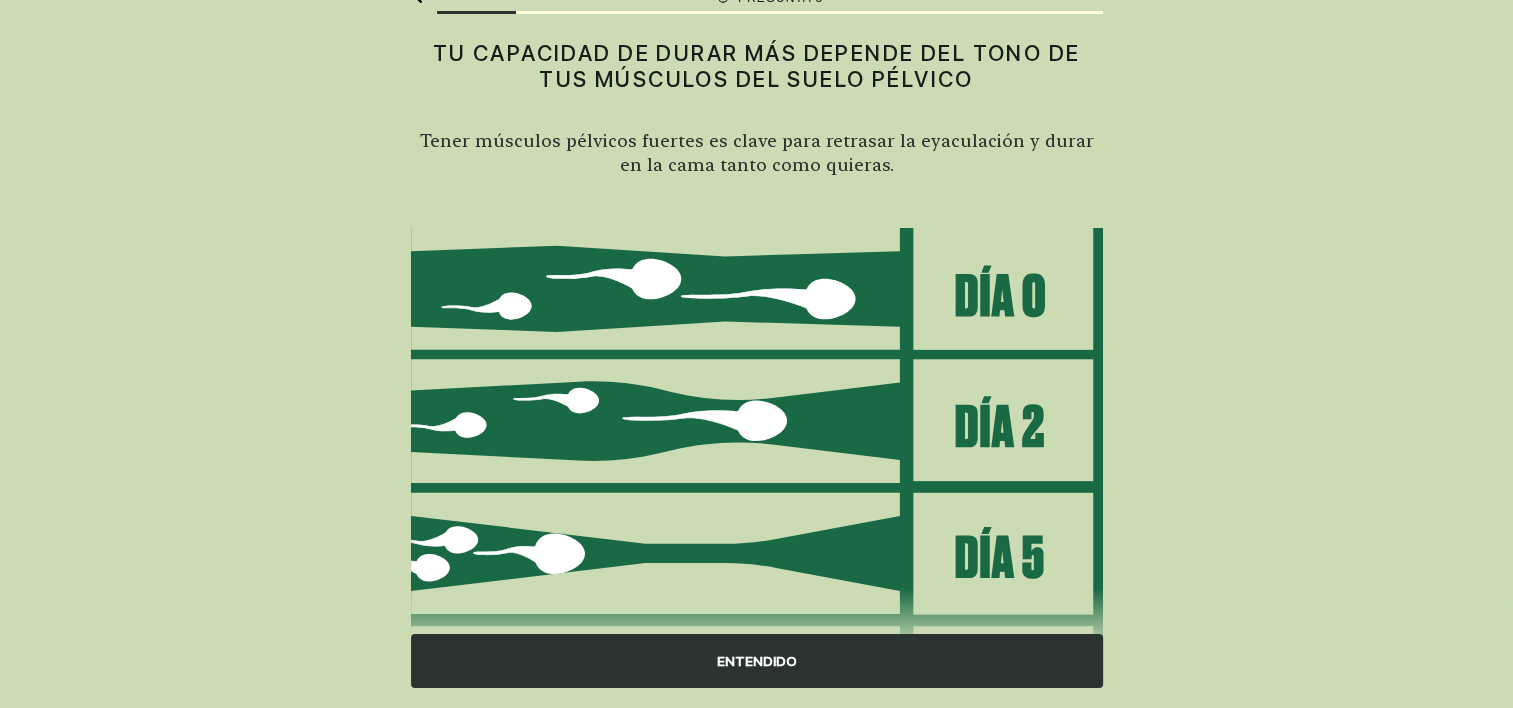 scroll, scrollTop: 80, scrollLeft: 0, axis: vertical 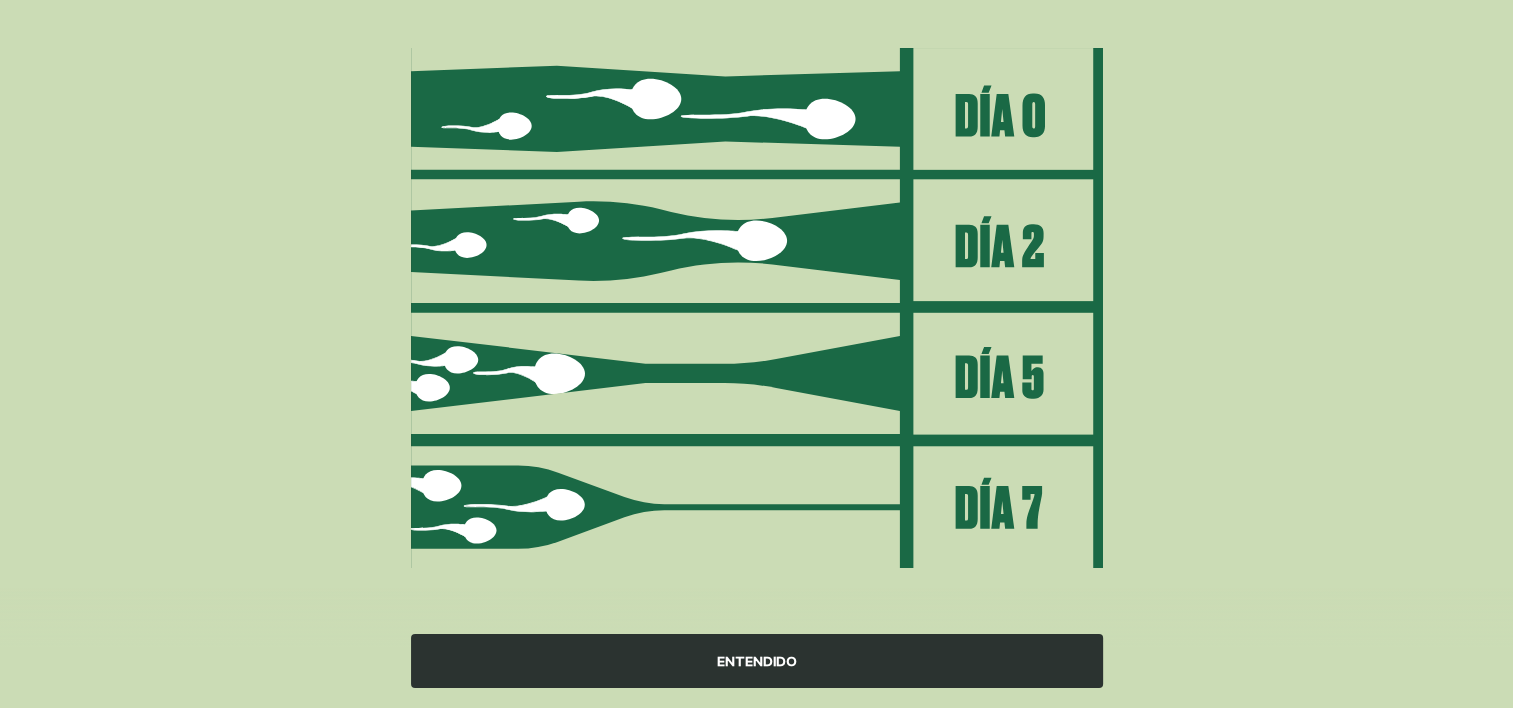 click on "ENTENDIDO" at bounding box center (757, 661) 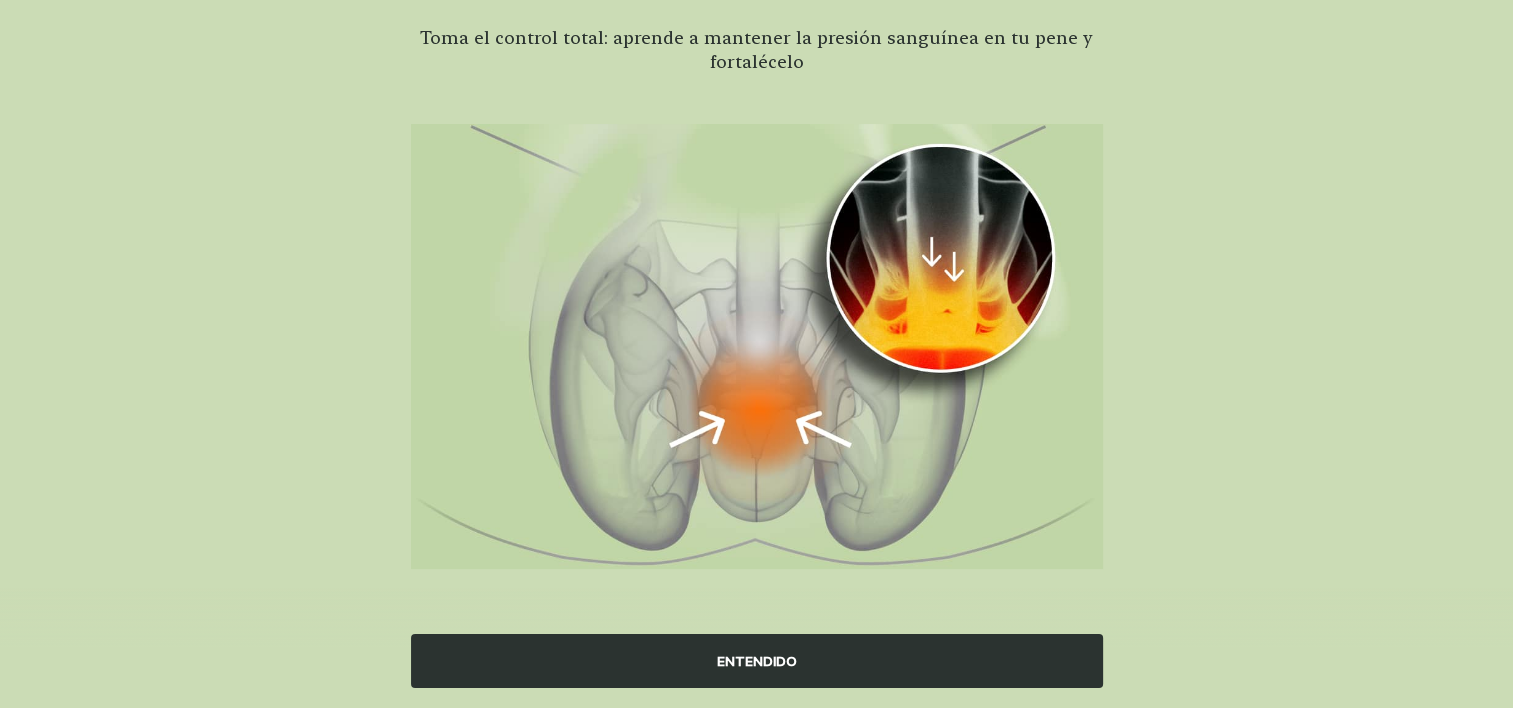 scroll, scrollTop: 141, scrollLeft: 0, axis: vertical 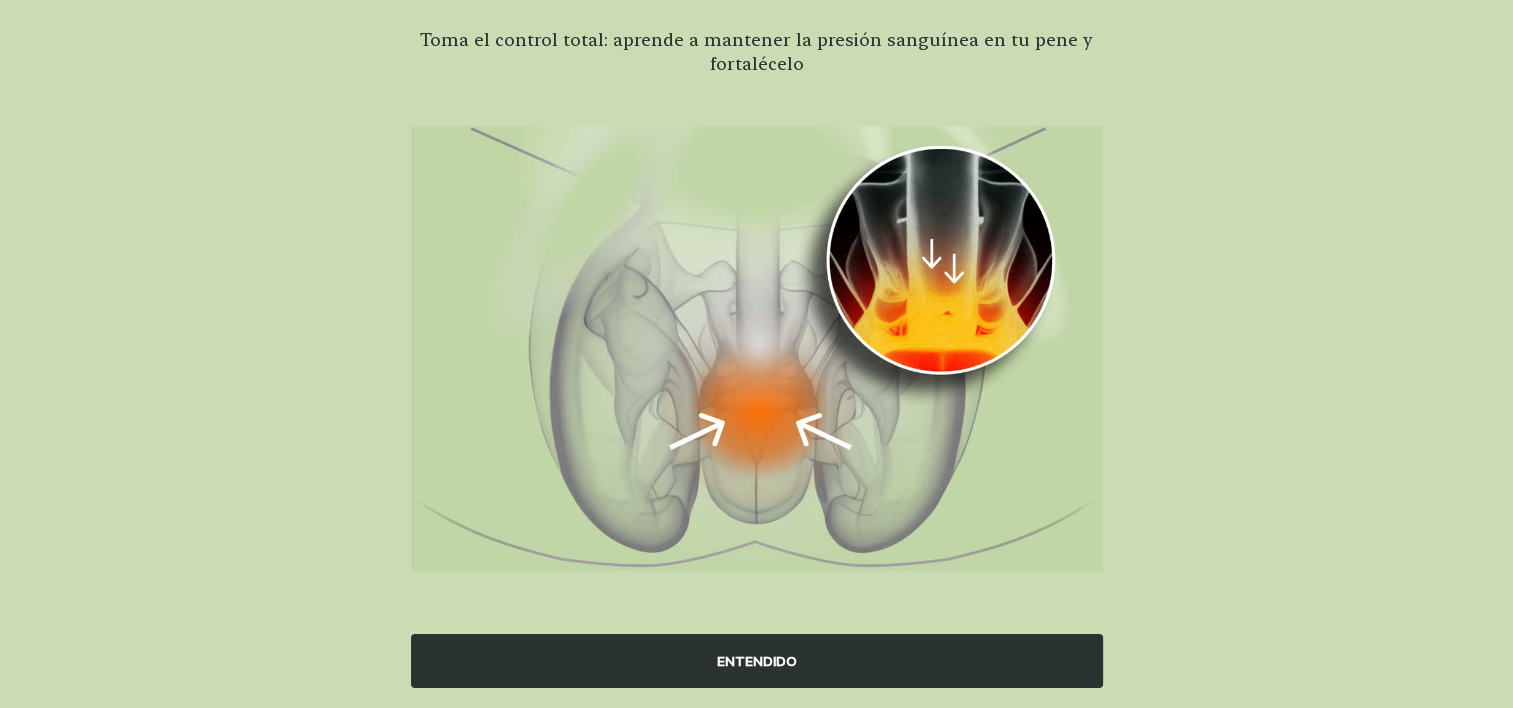 click on "ENTENDIDO" at bounding box center [757, 661] 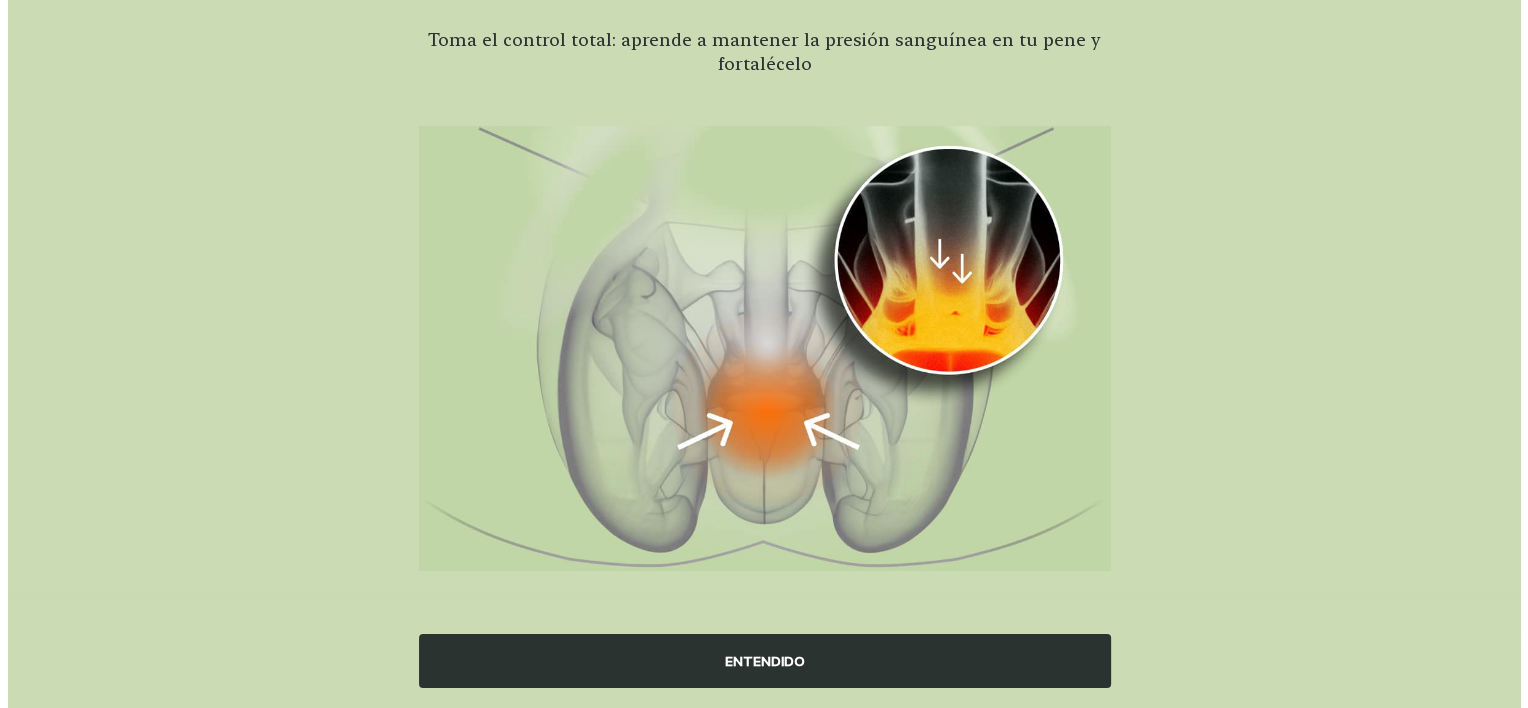 scroll, scrollTop: 0, scrollLeft: 0, axis: both 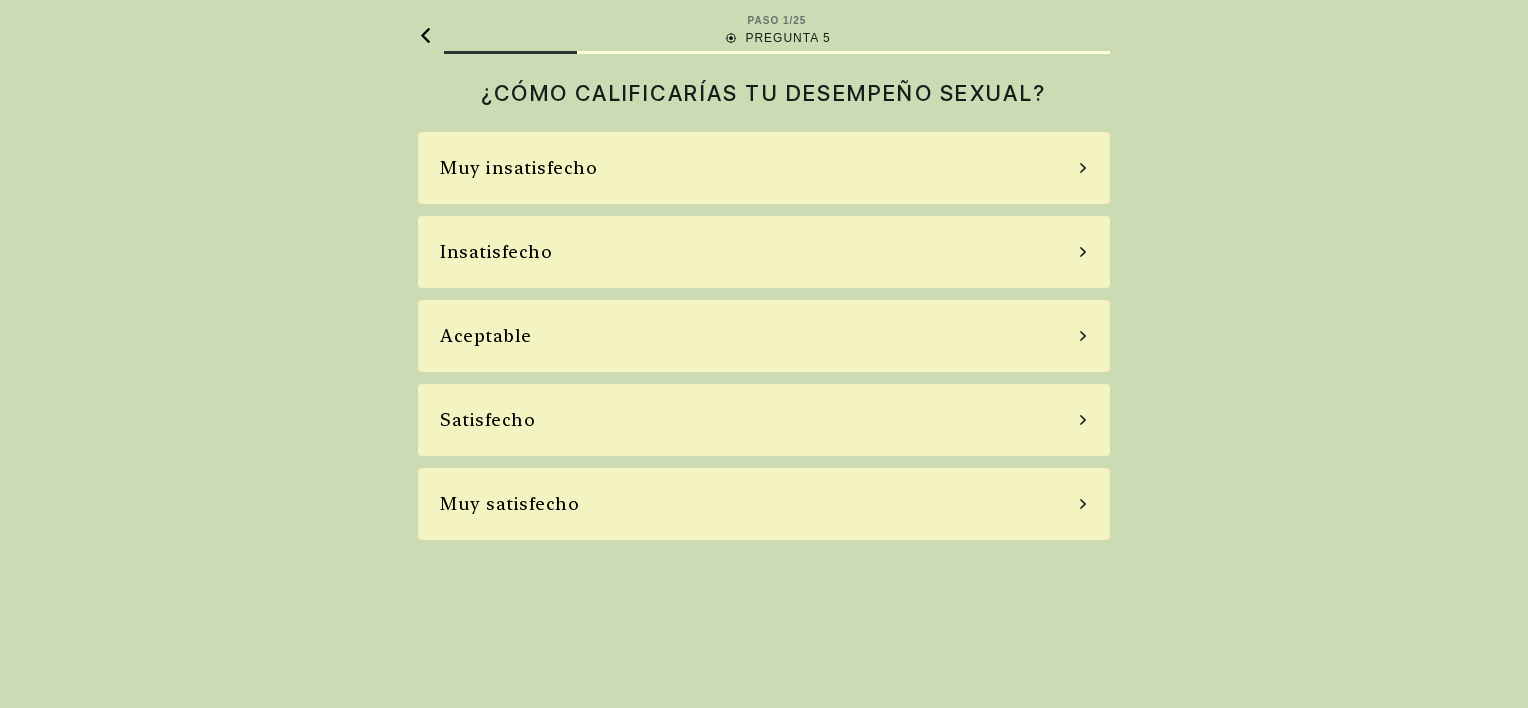 click 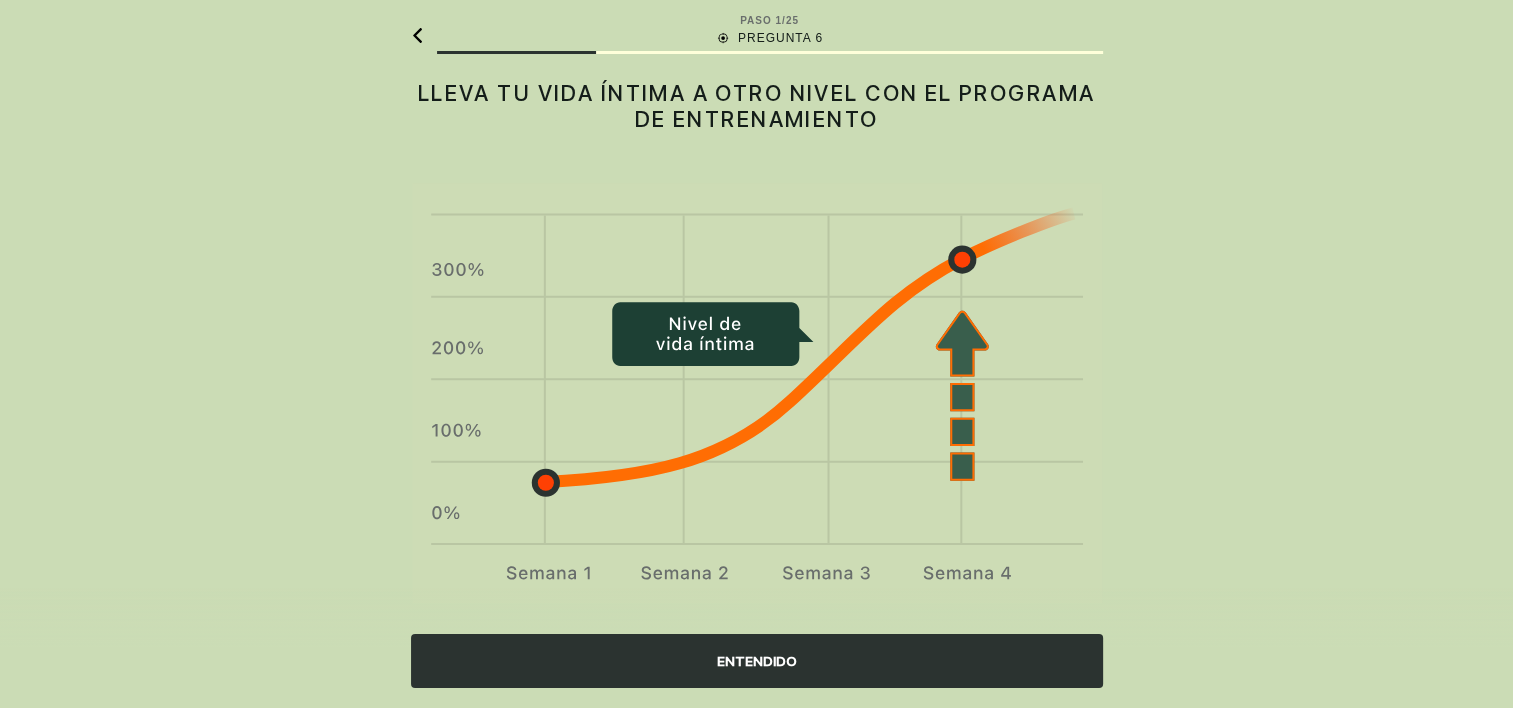 click on "ENTENDIDO" at bounding box center [757, 661] 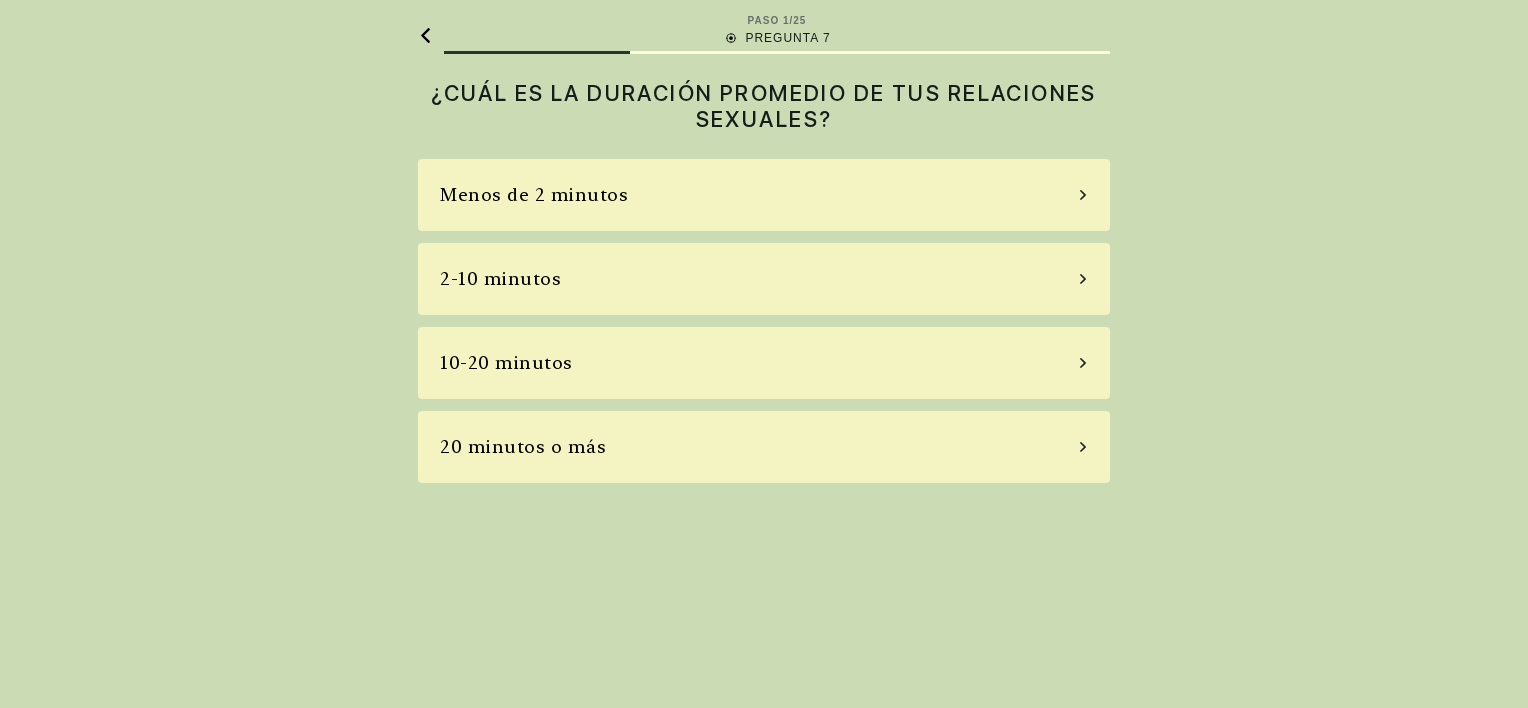 click 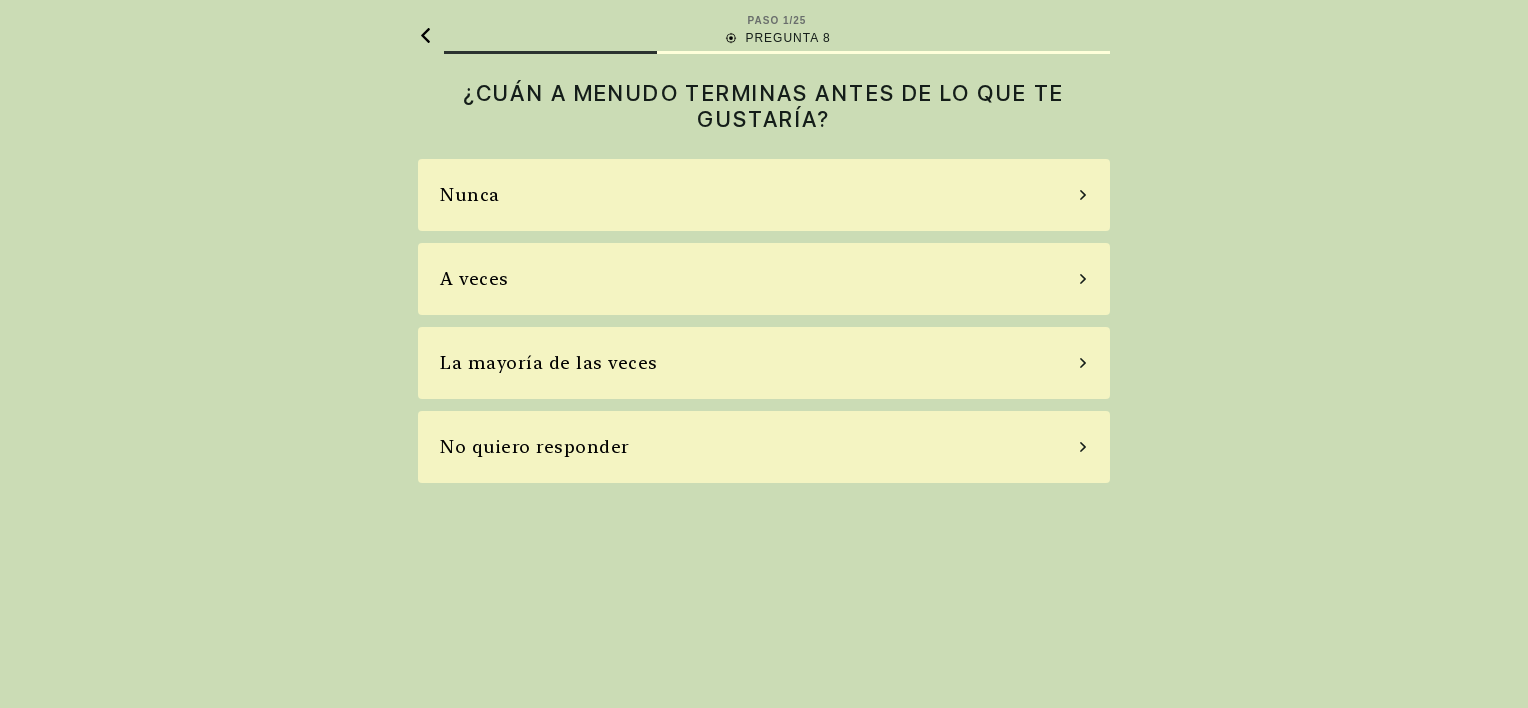 click 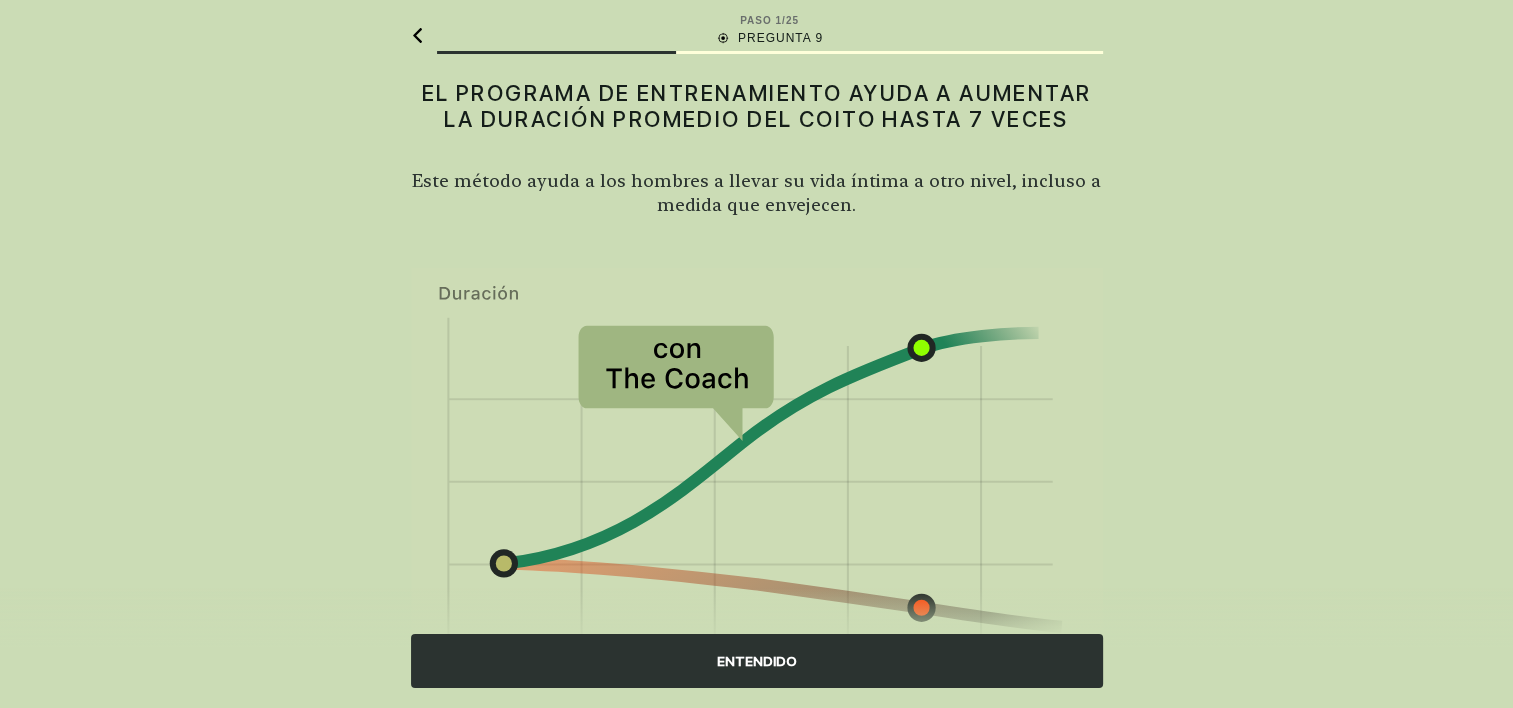 click on "ENTENDIDO" at bounding box center (757, 661) 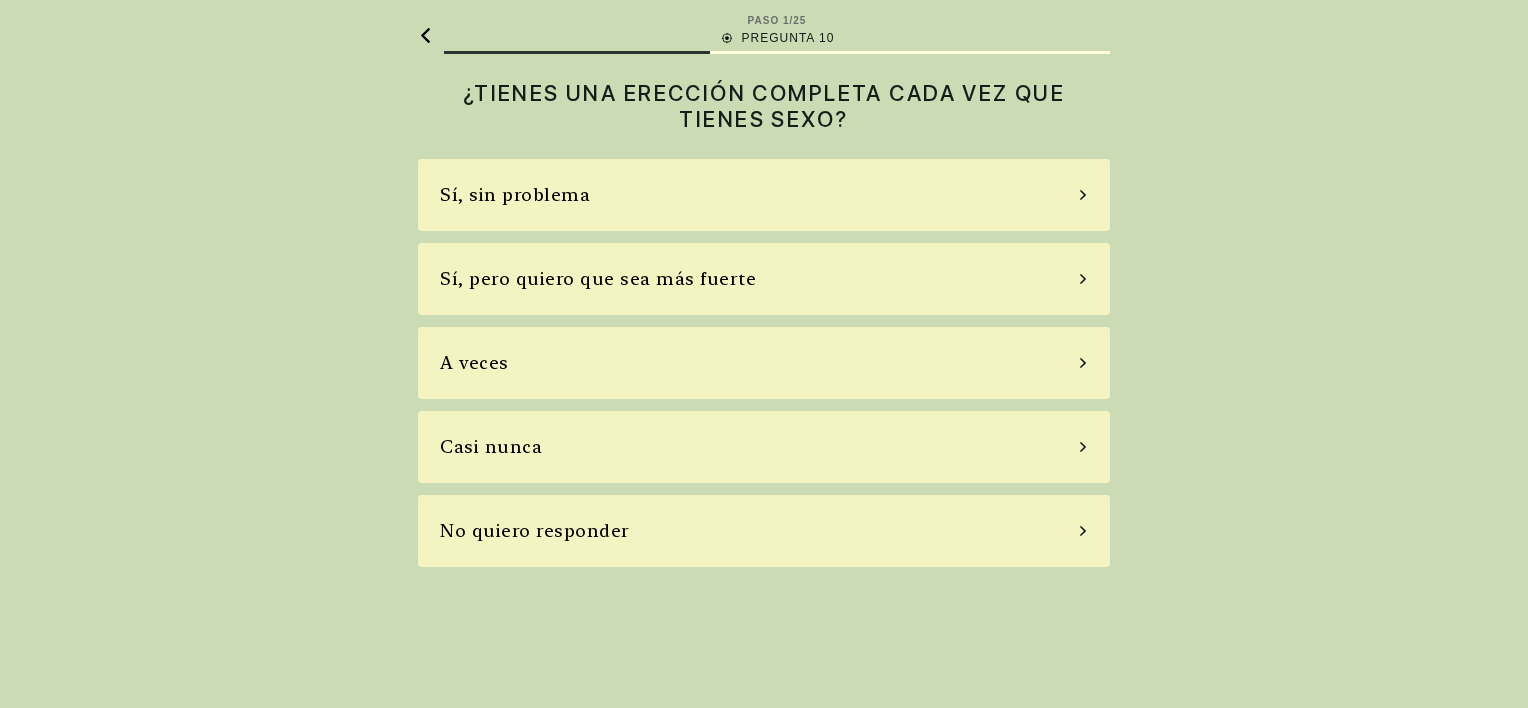 click 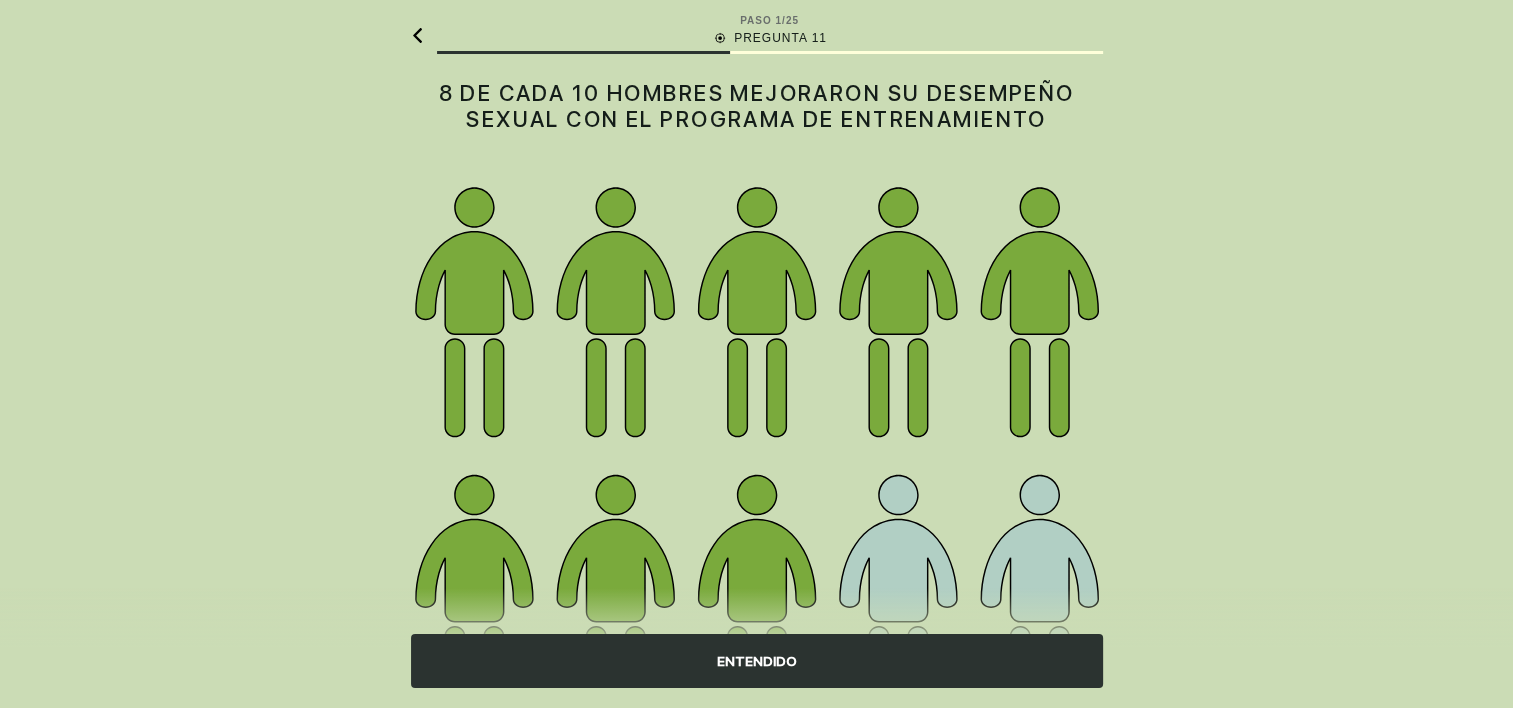 click on "ENTENDIDO" at bounding box center (757, 661) 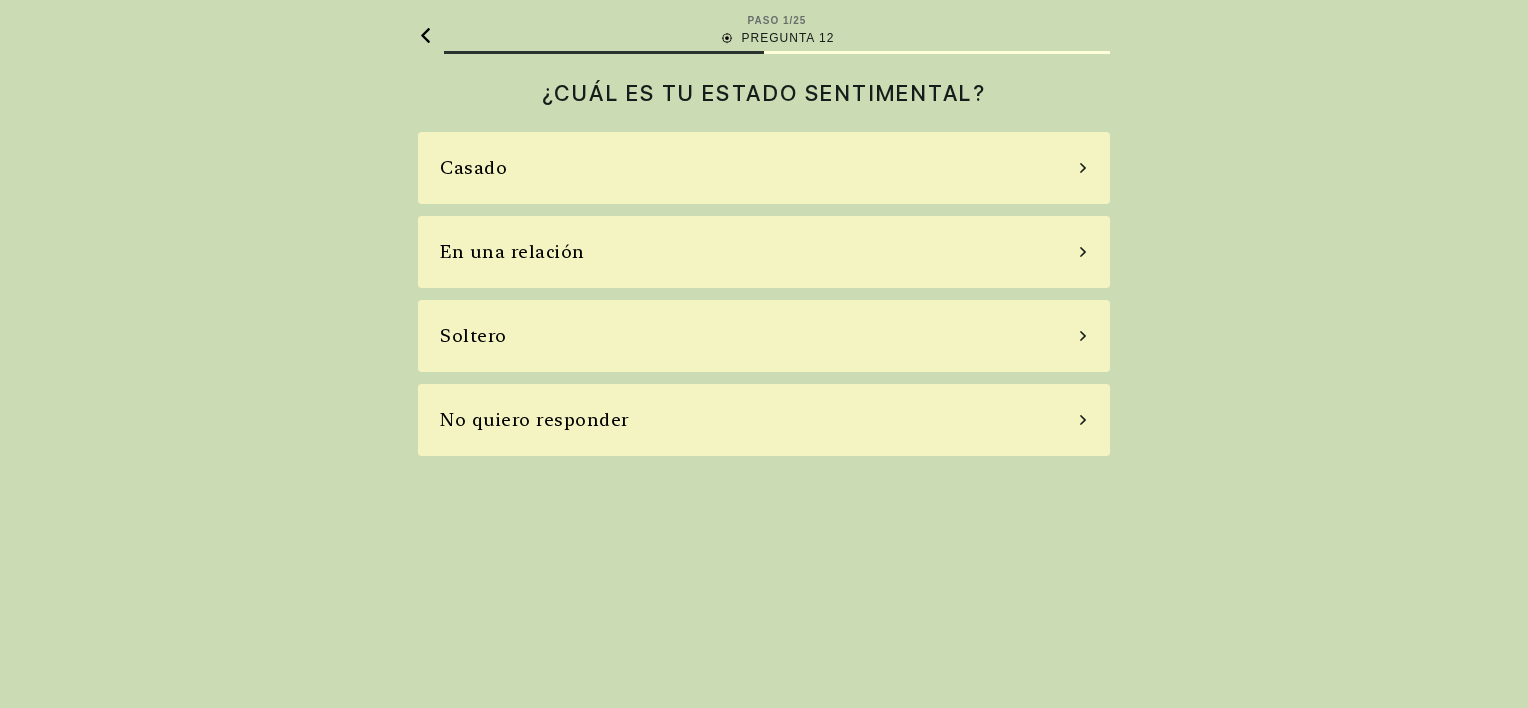 click on "Casado" at bounding box center (764, 168) 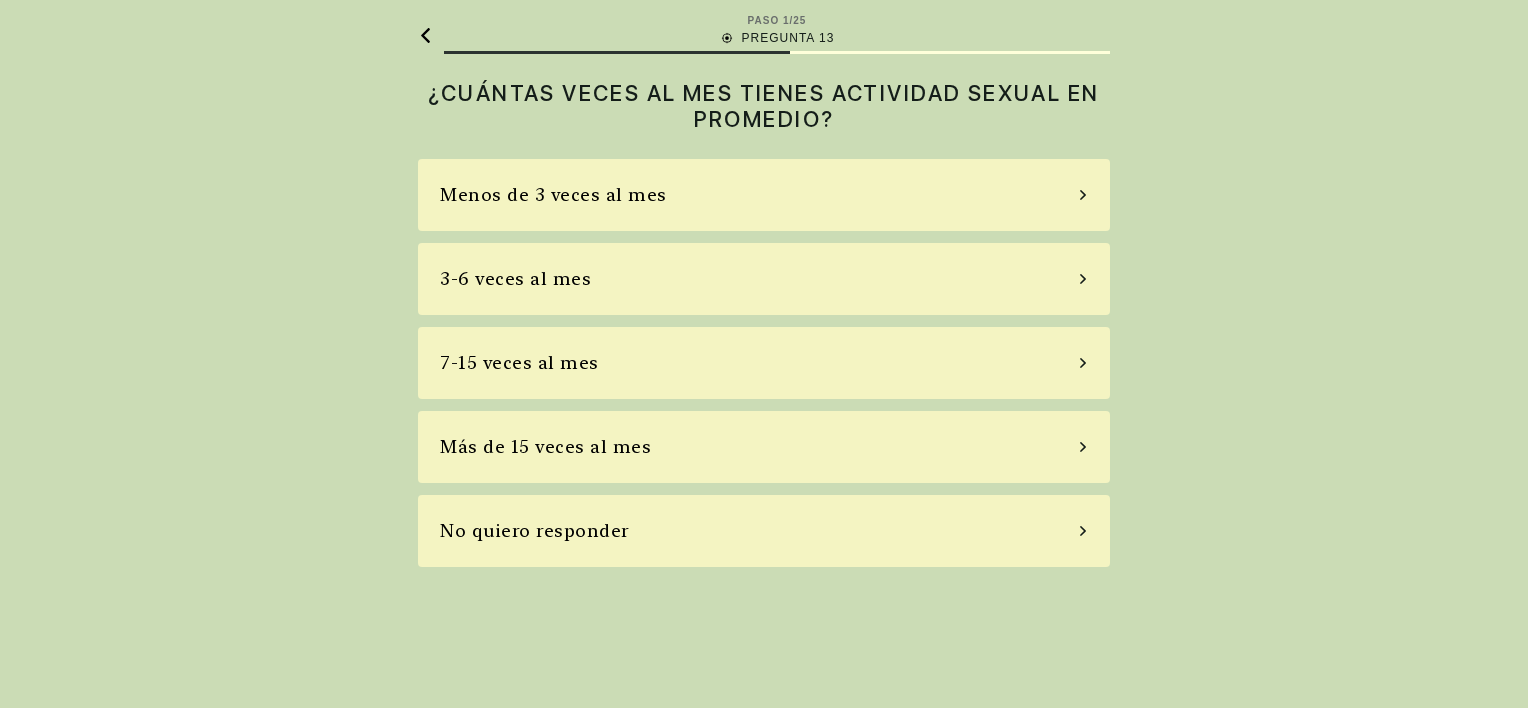 click 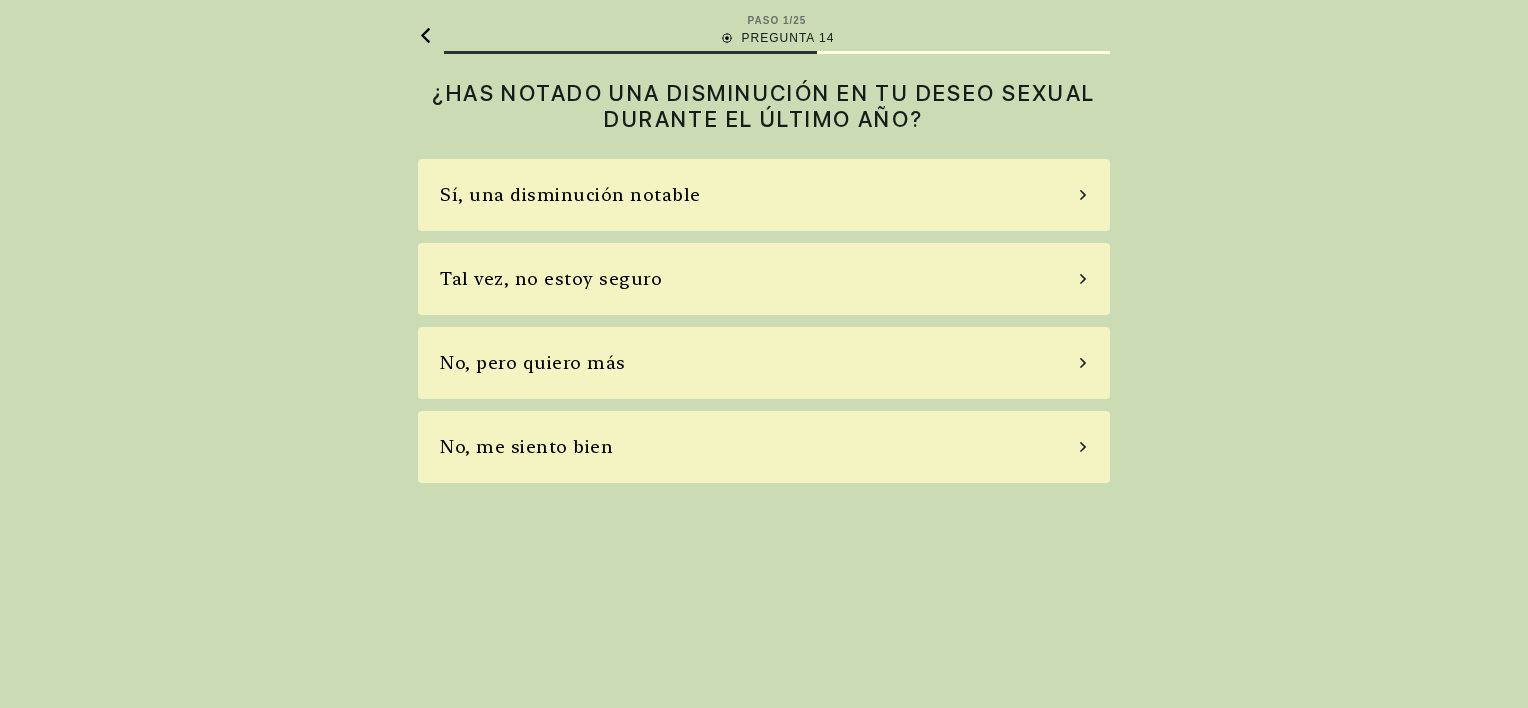 click 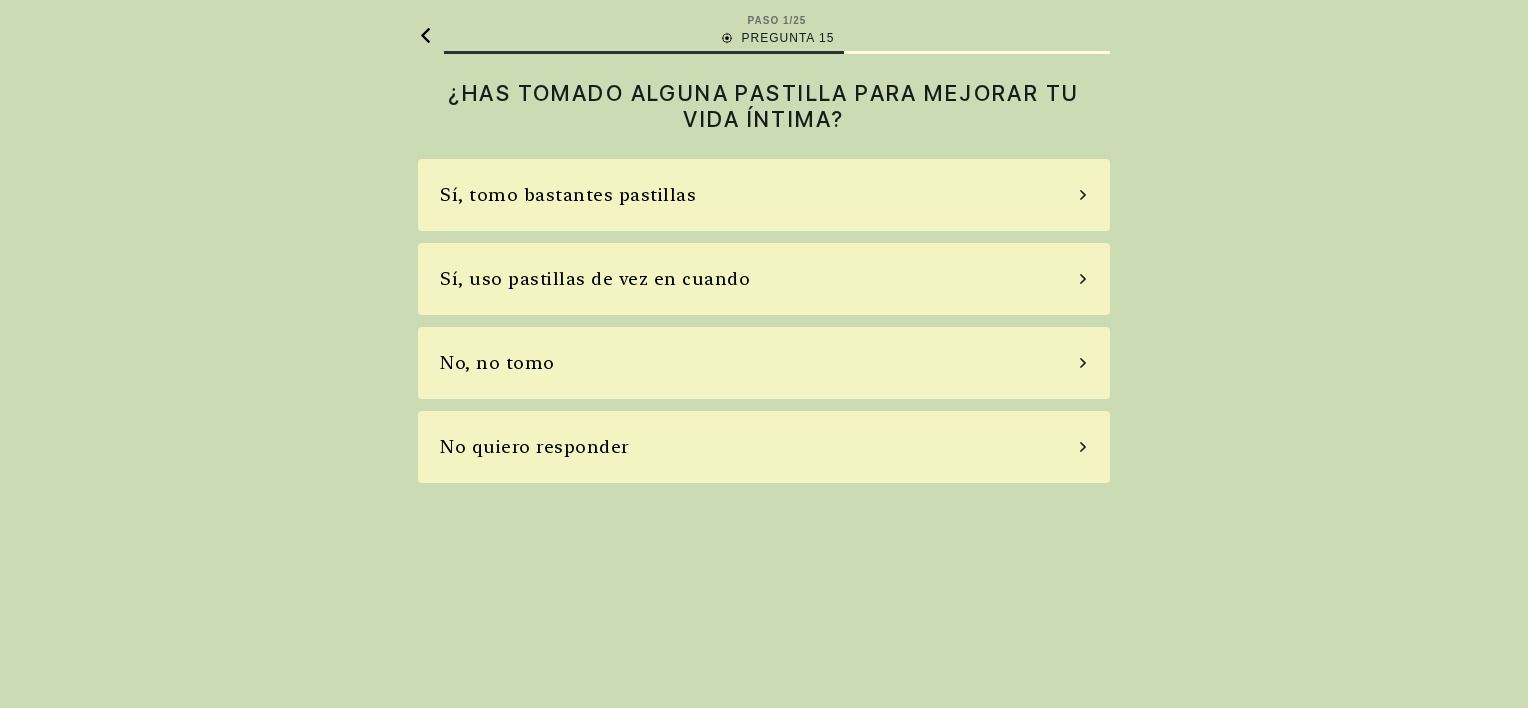 click 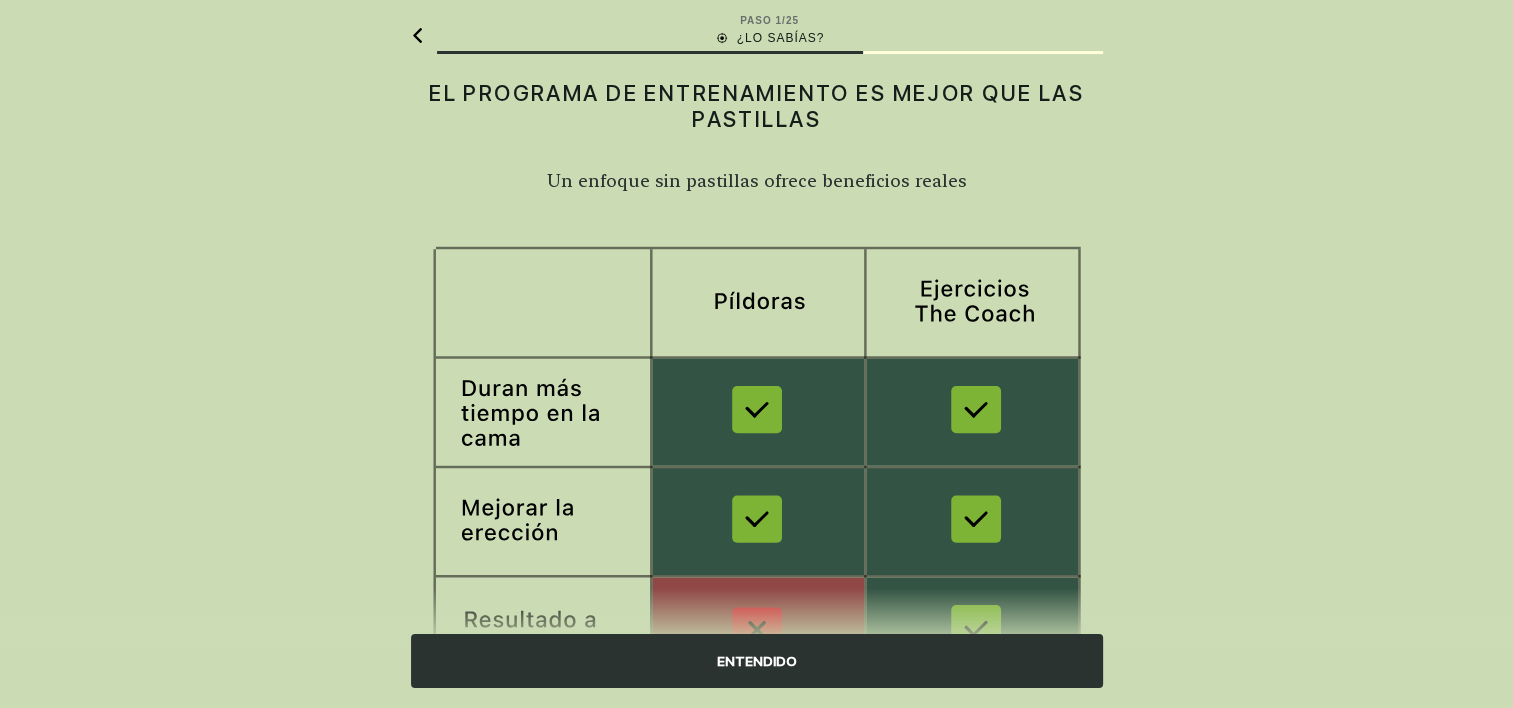 click 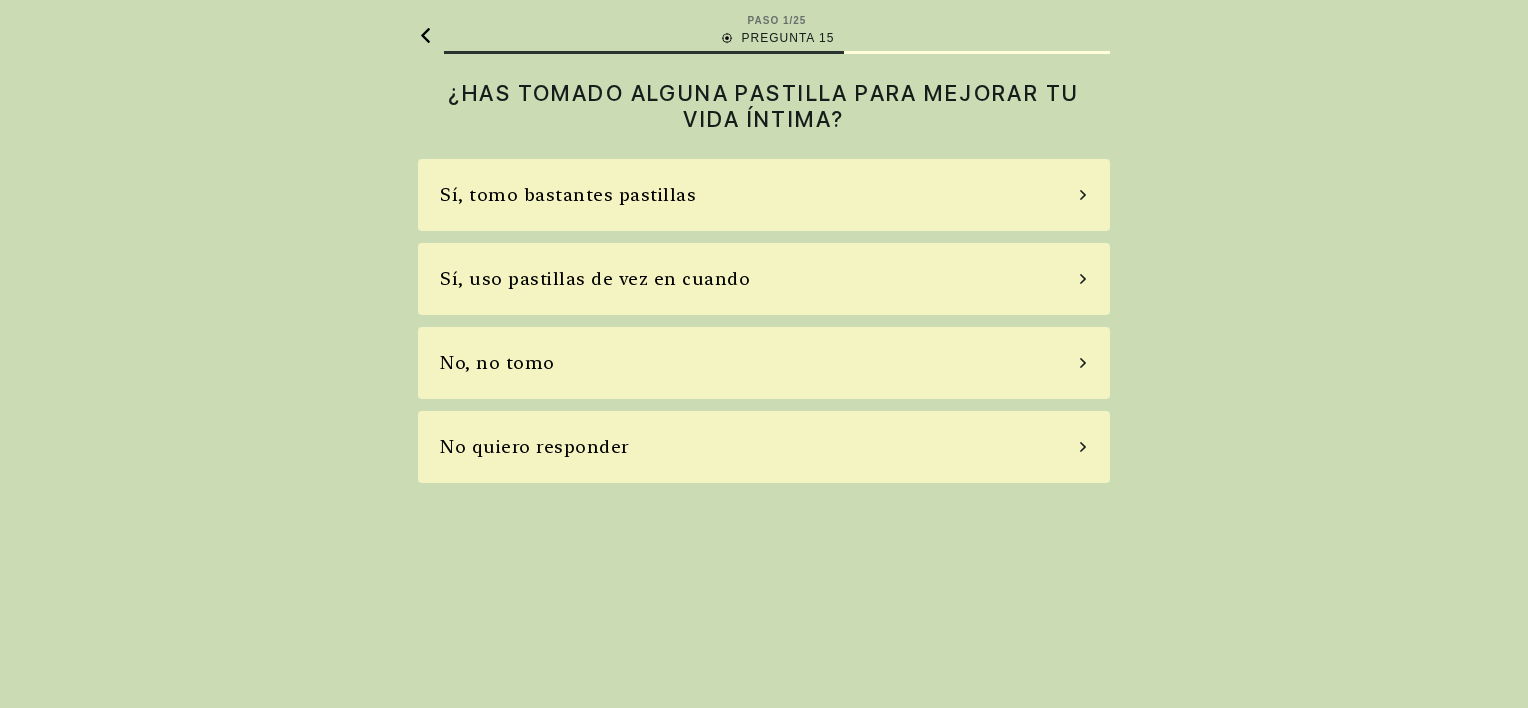 click 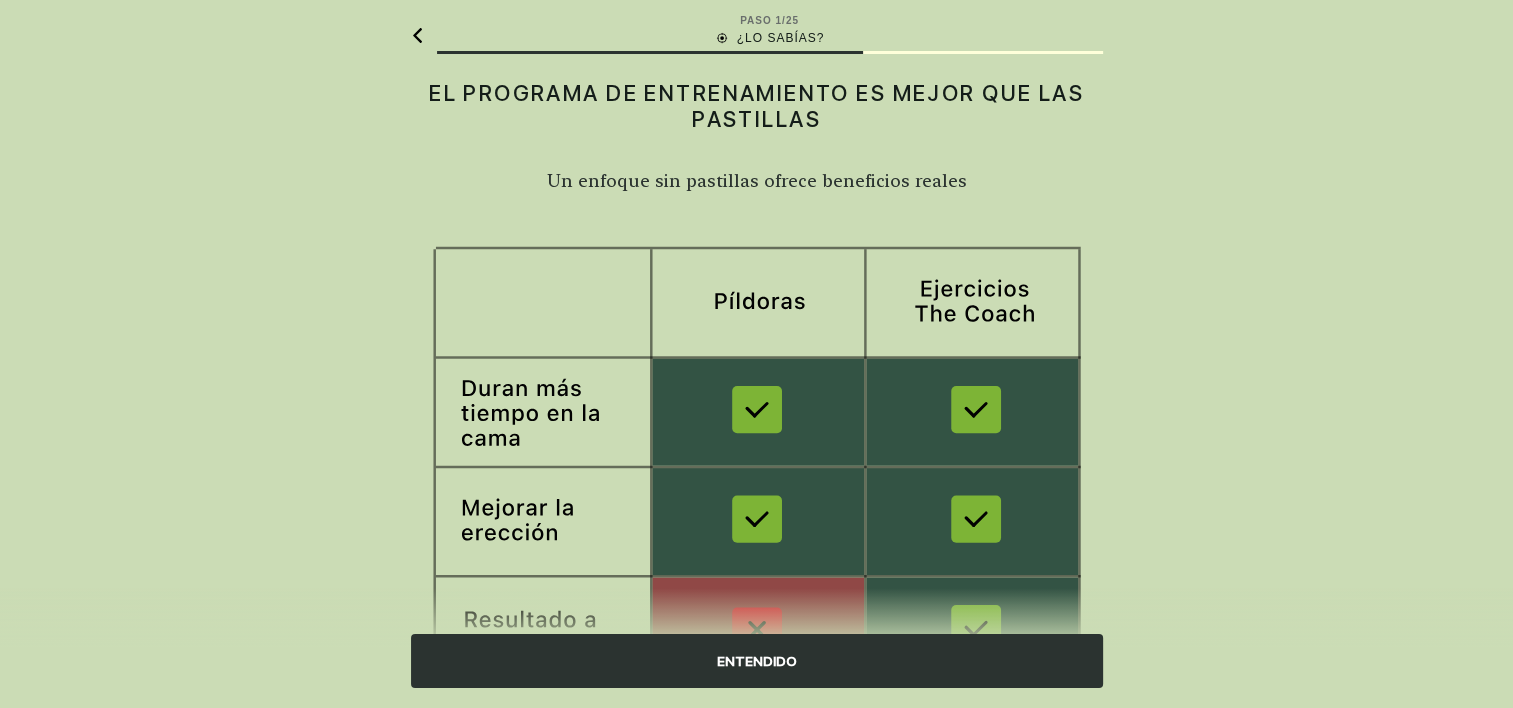click on "ENTENDIDO" at bounding box center (757, 661) 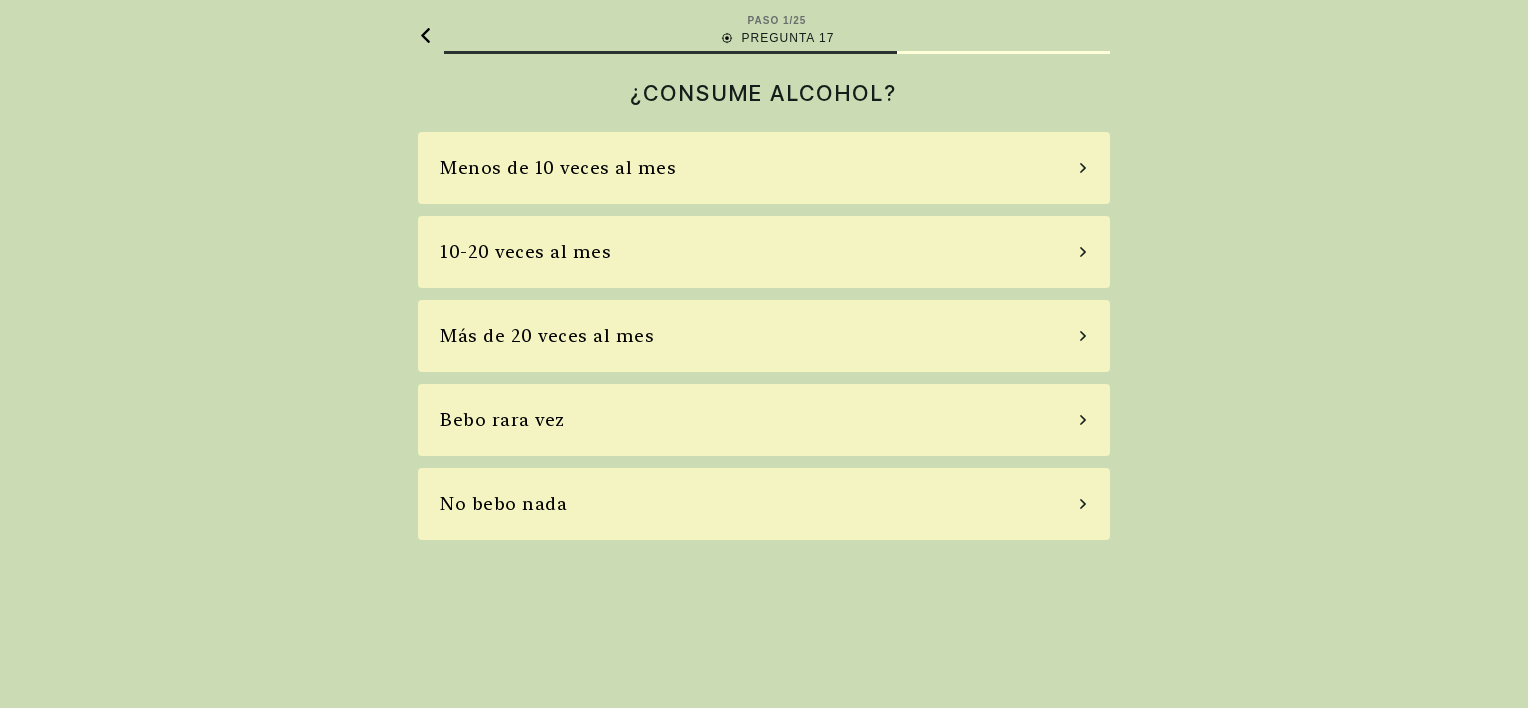 click 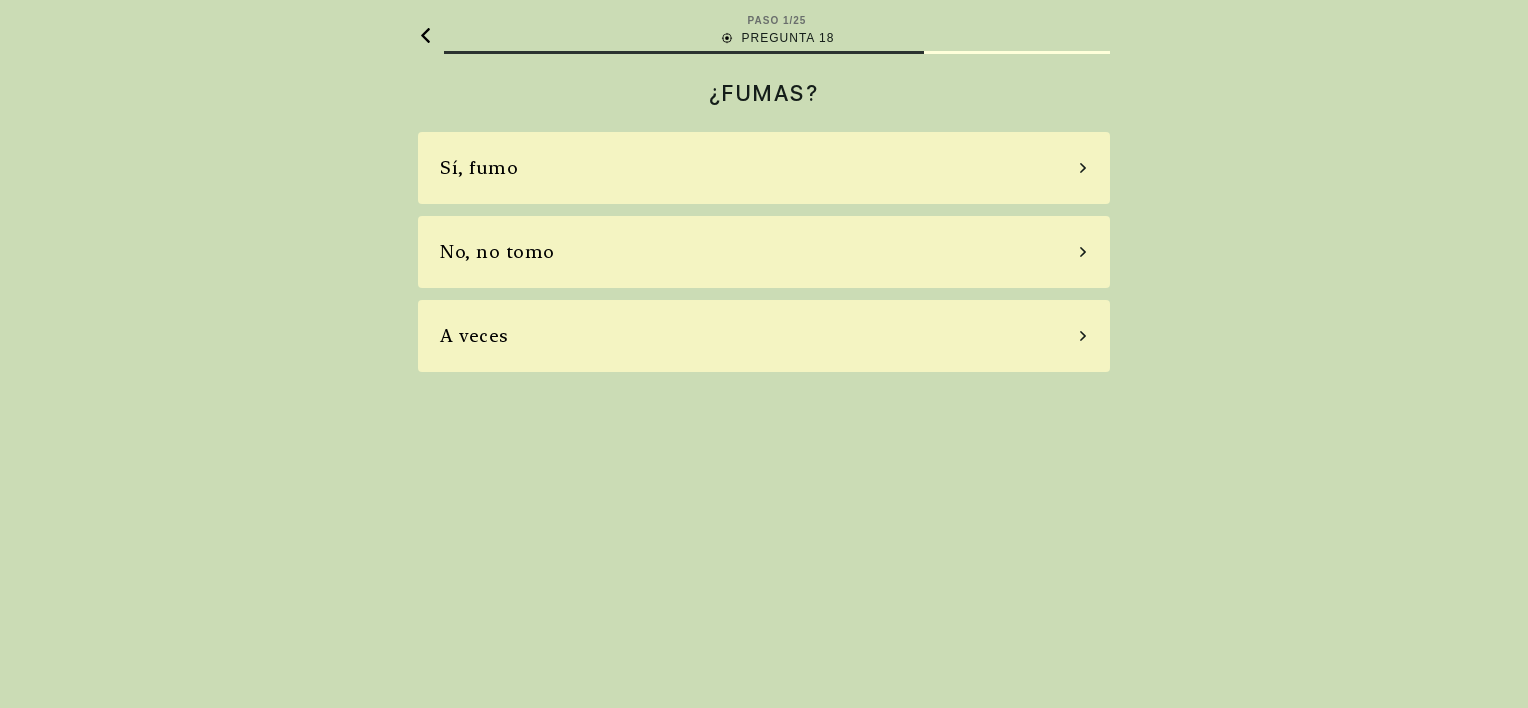 click on "No, no tomo" at bounding box center (764, 252) 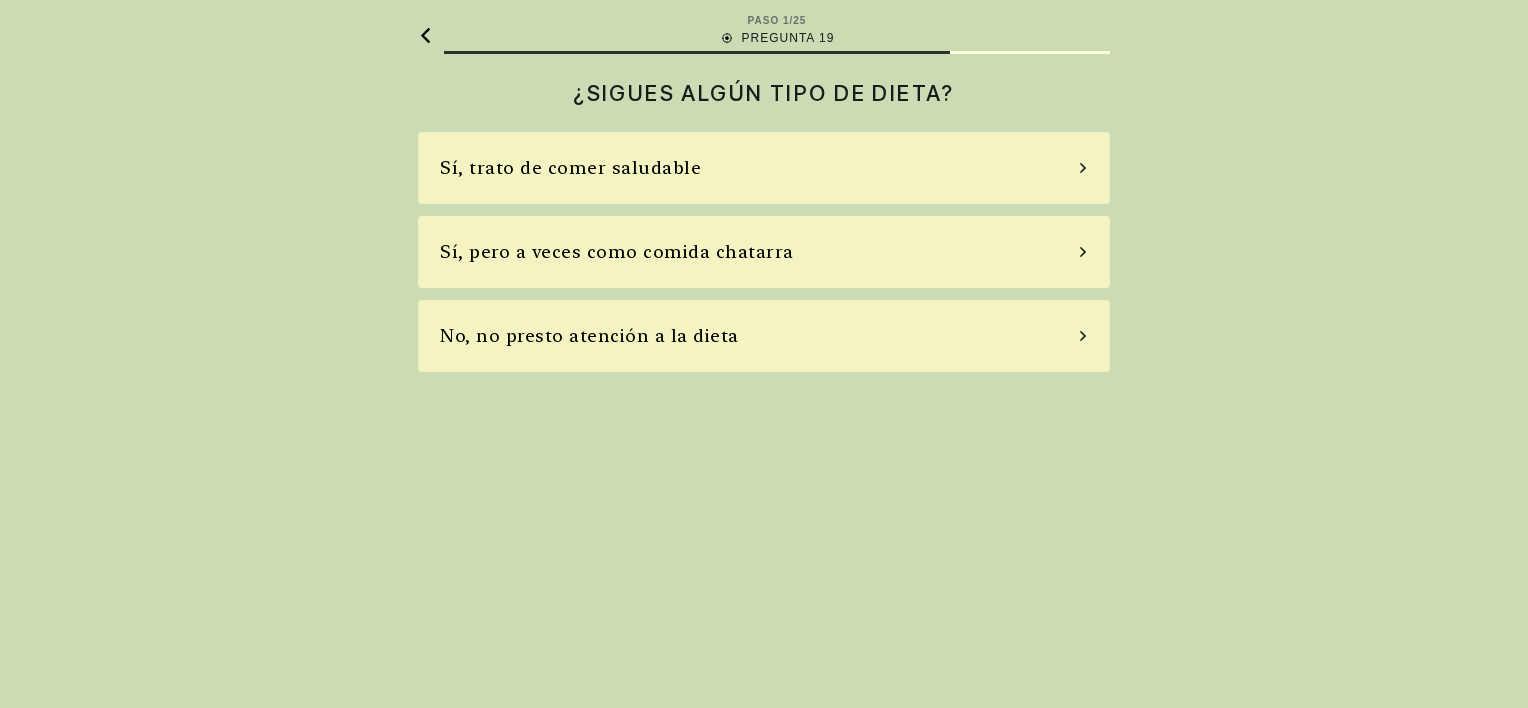 click on "No, no presto atención a la dieta" at bounding box center [764, 336] 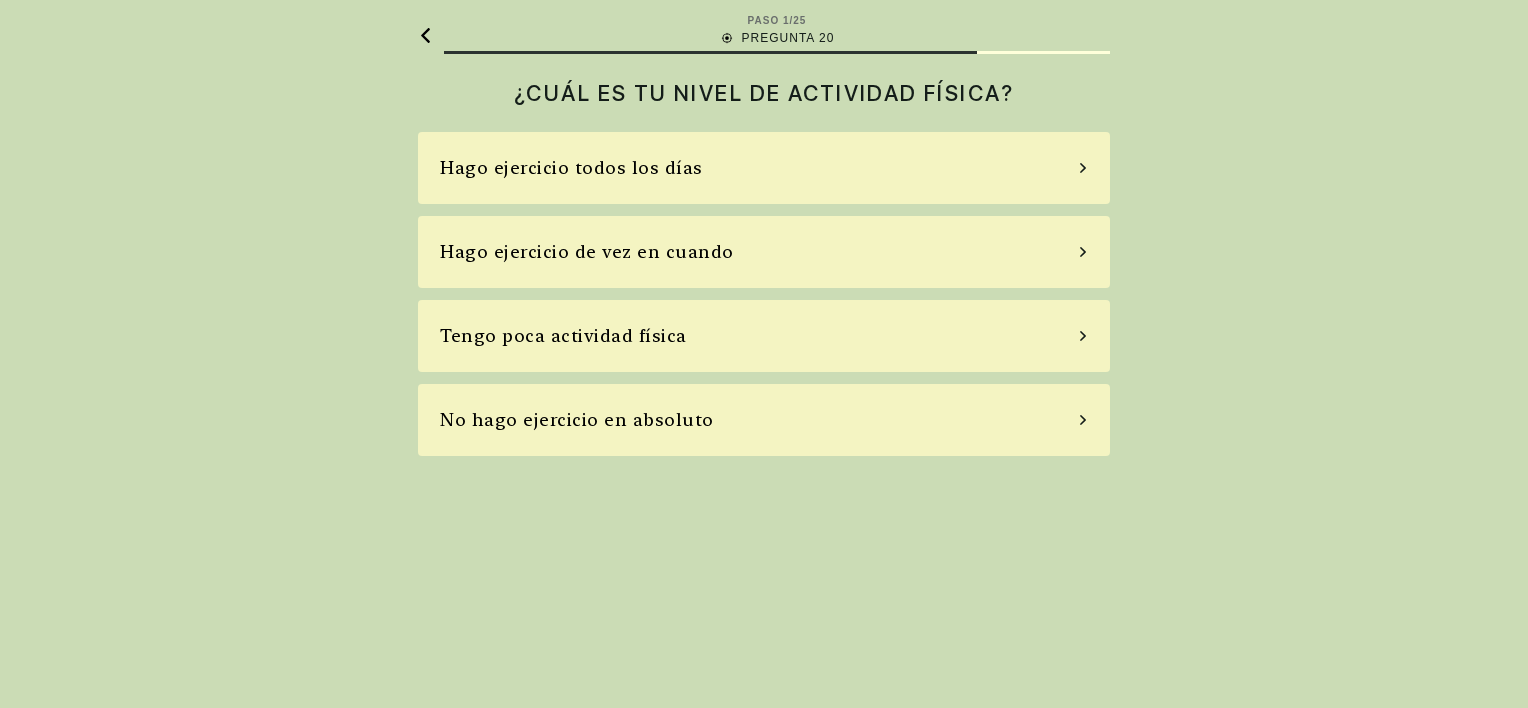 click 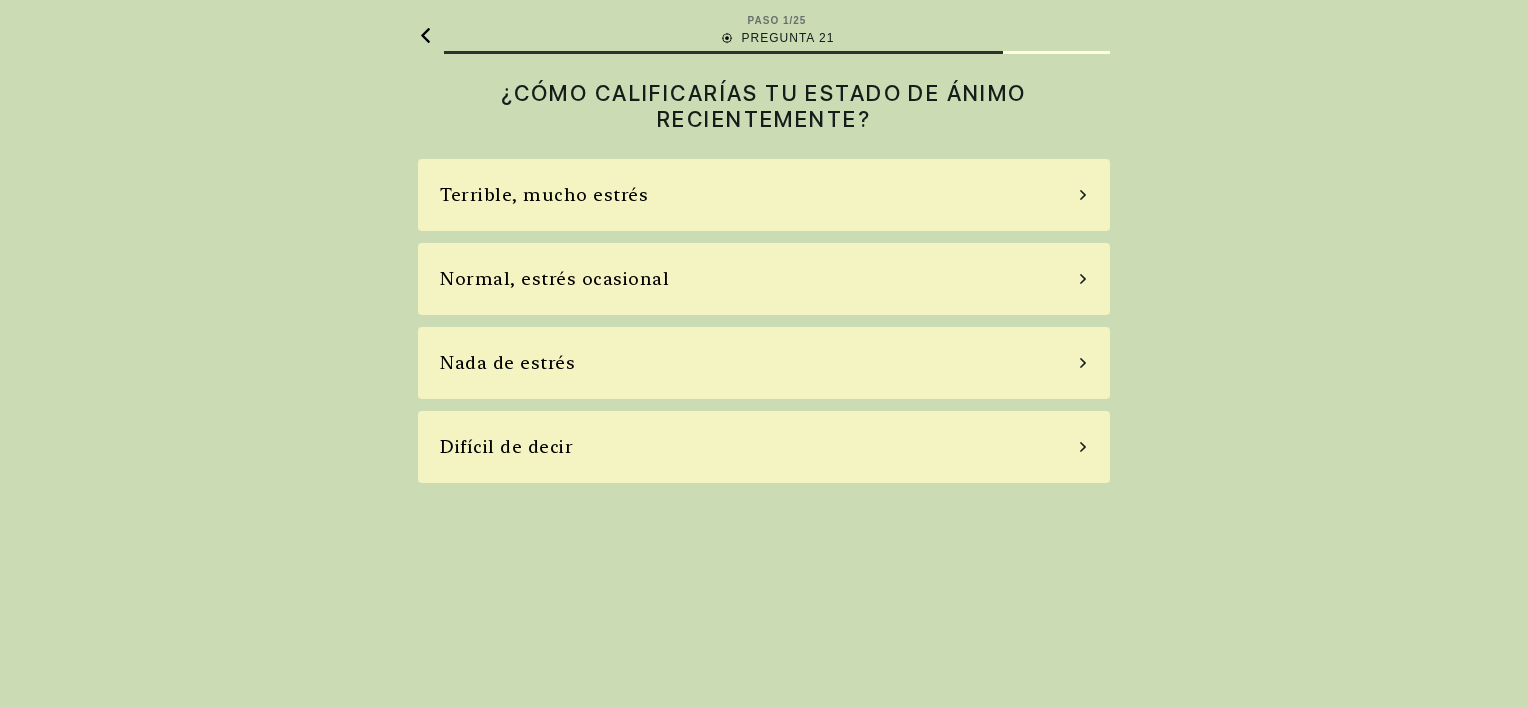click 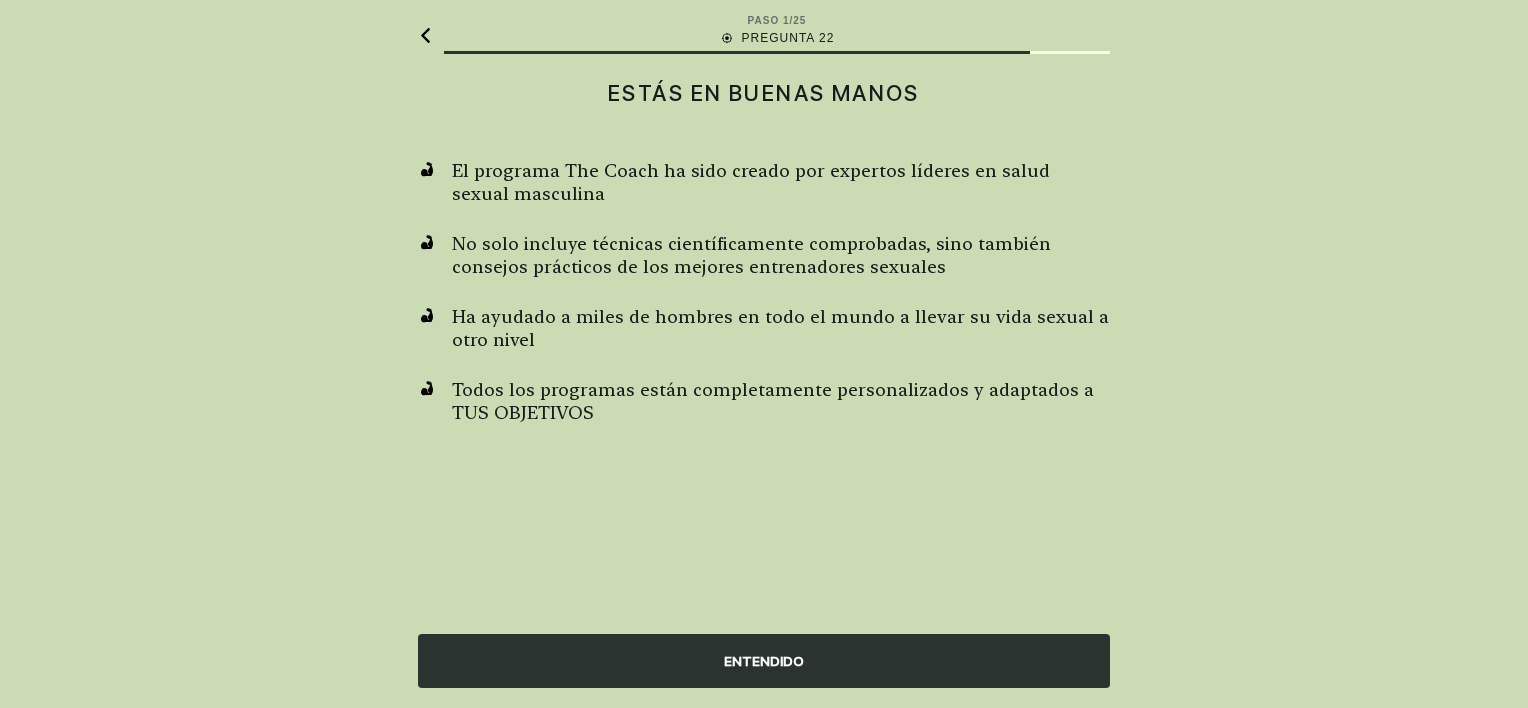 click on "ENTENDIDO" at bounding box center (764, 661) 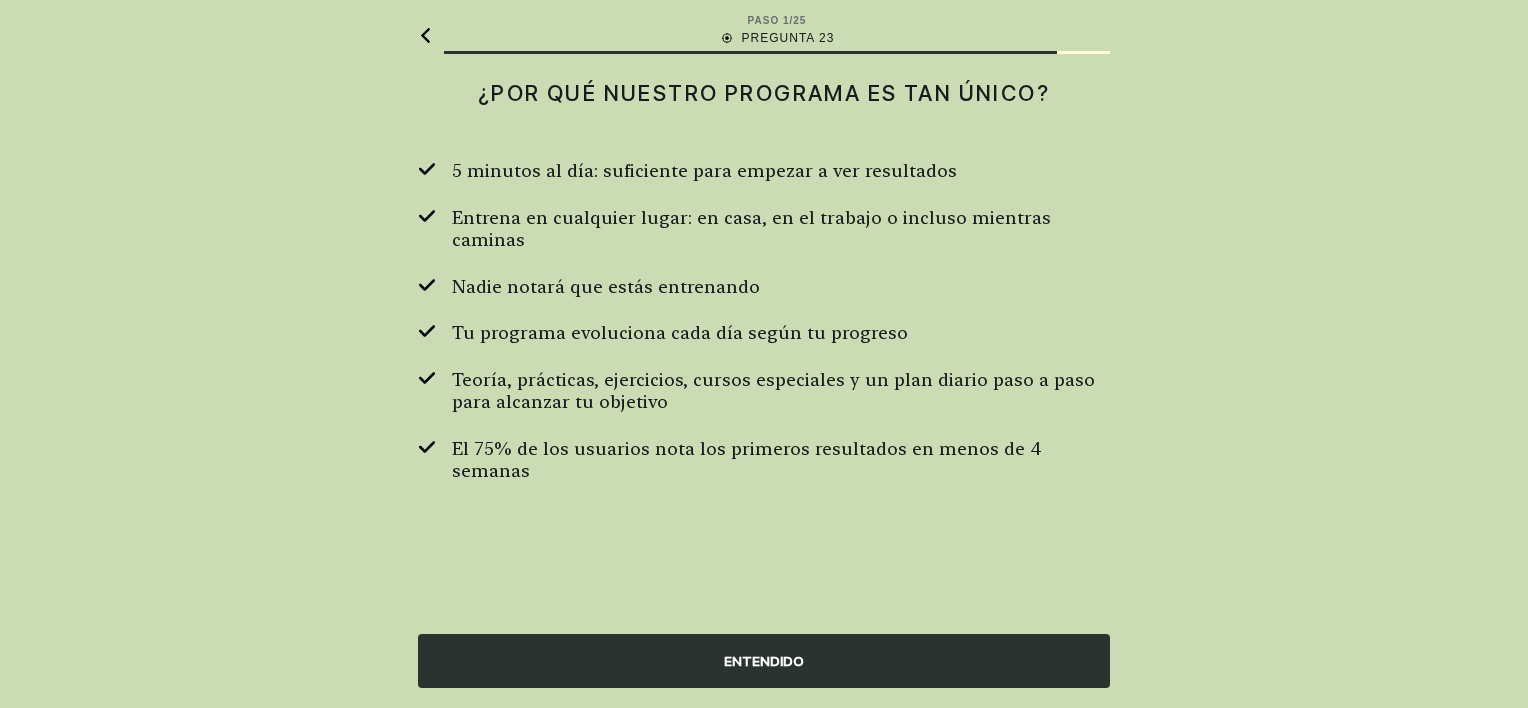 click on "ENTENDIDO" at bounding box center [764, 661] 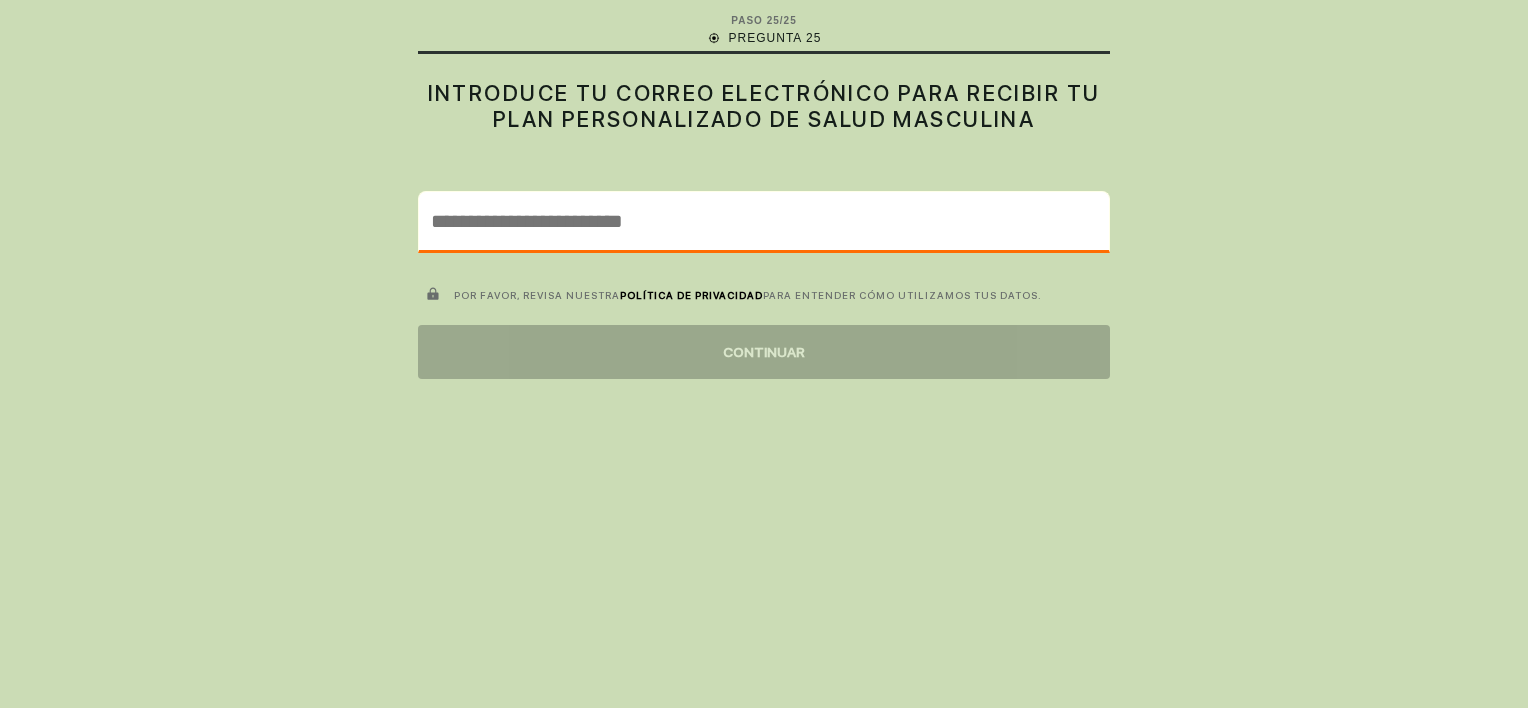 click at bounding box center (764, 221) 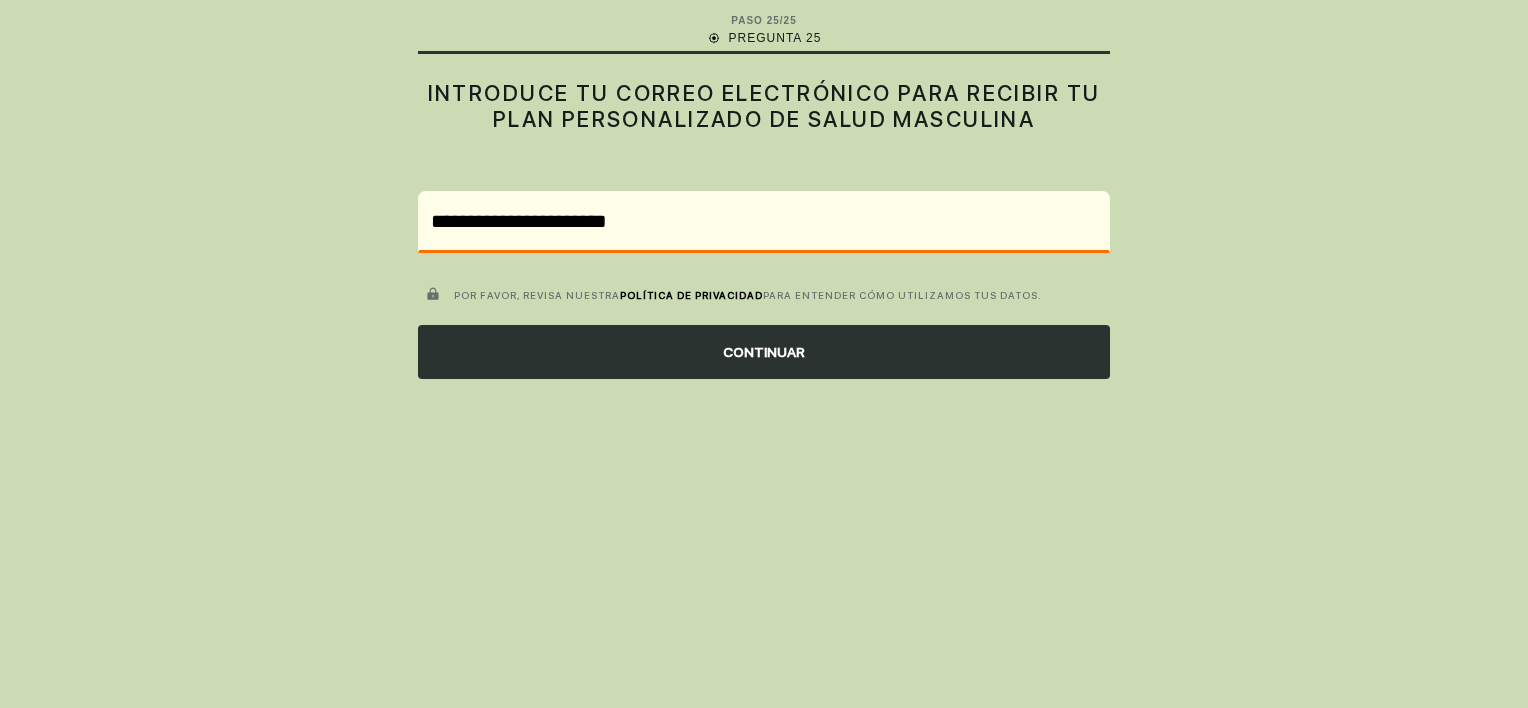 click on "CONTINUAR" at bounding box center [764, 352] 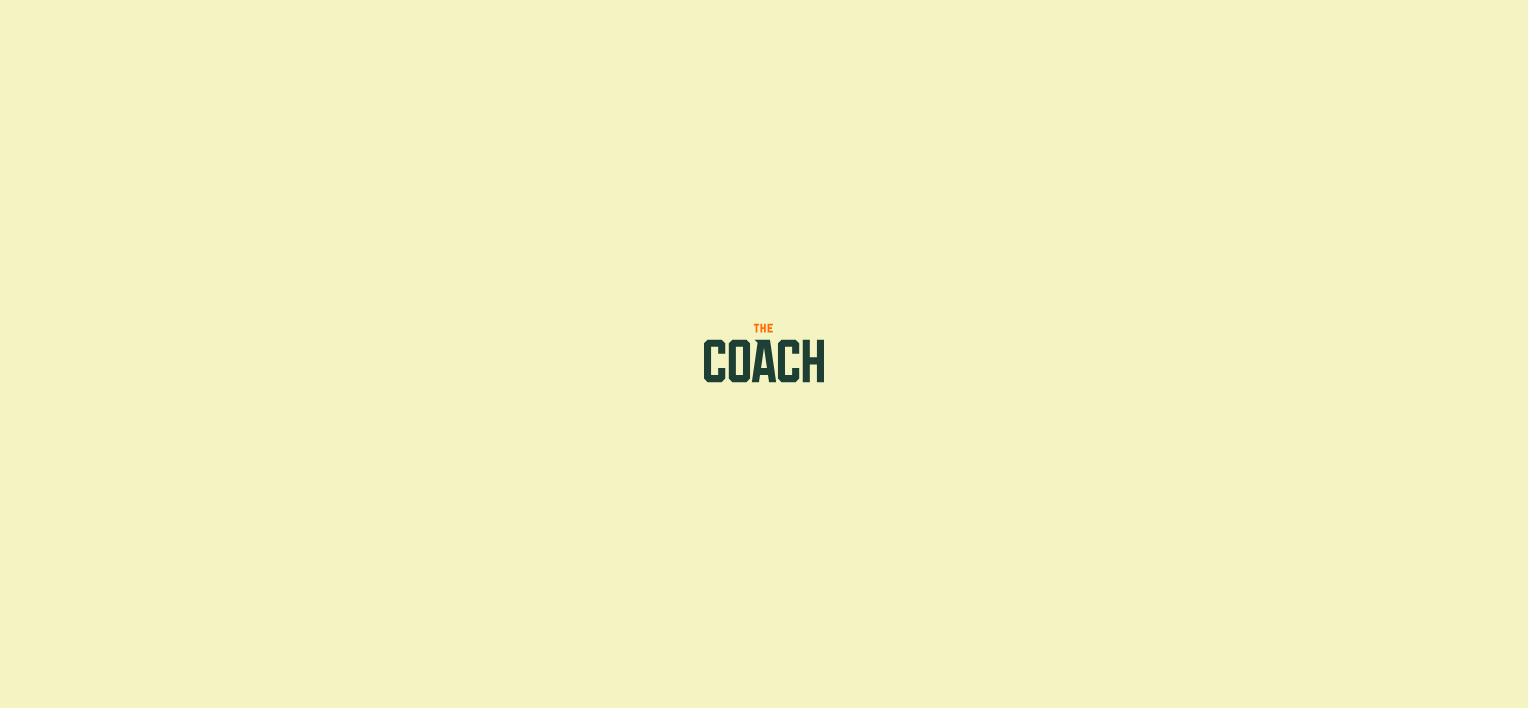 click 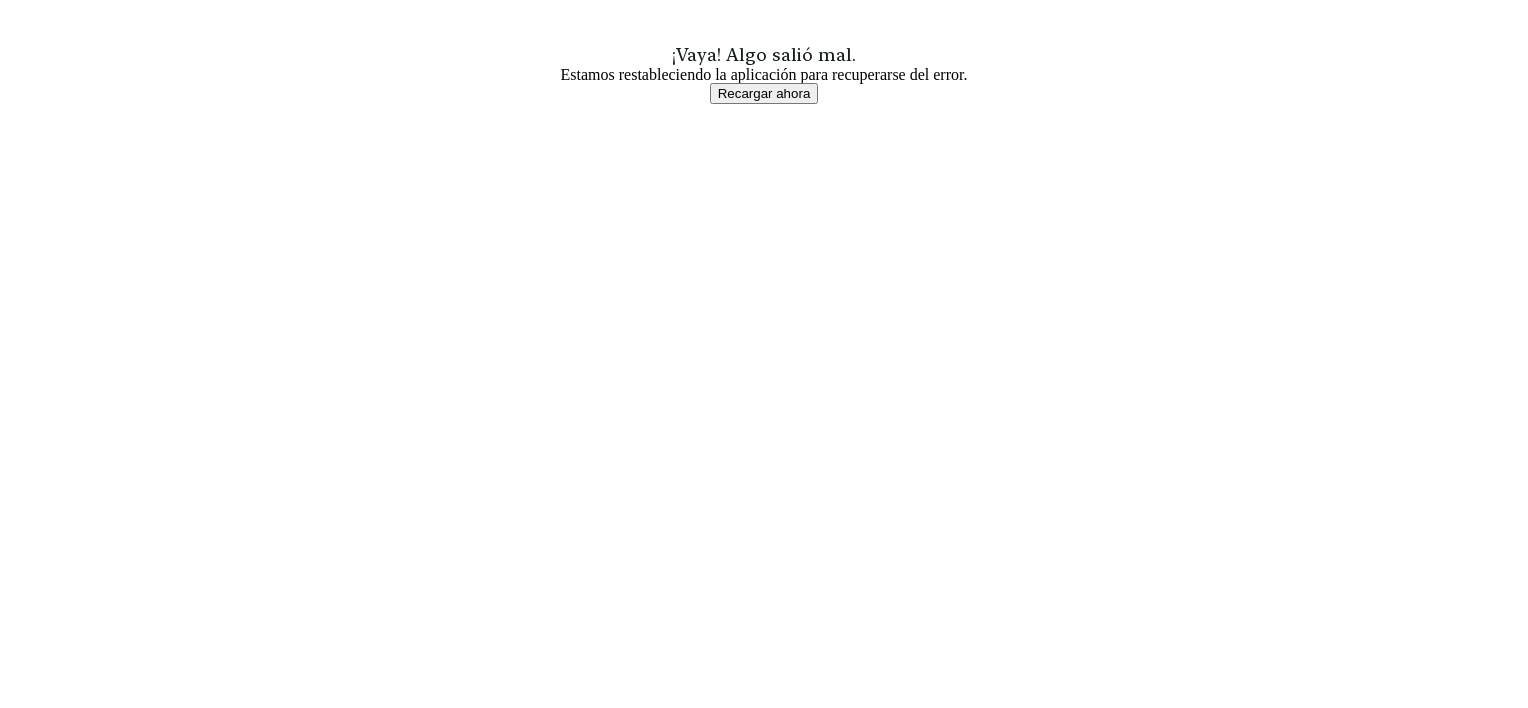 click on "Recargar ahora" at bounding box center [764, 93] 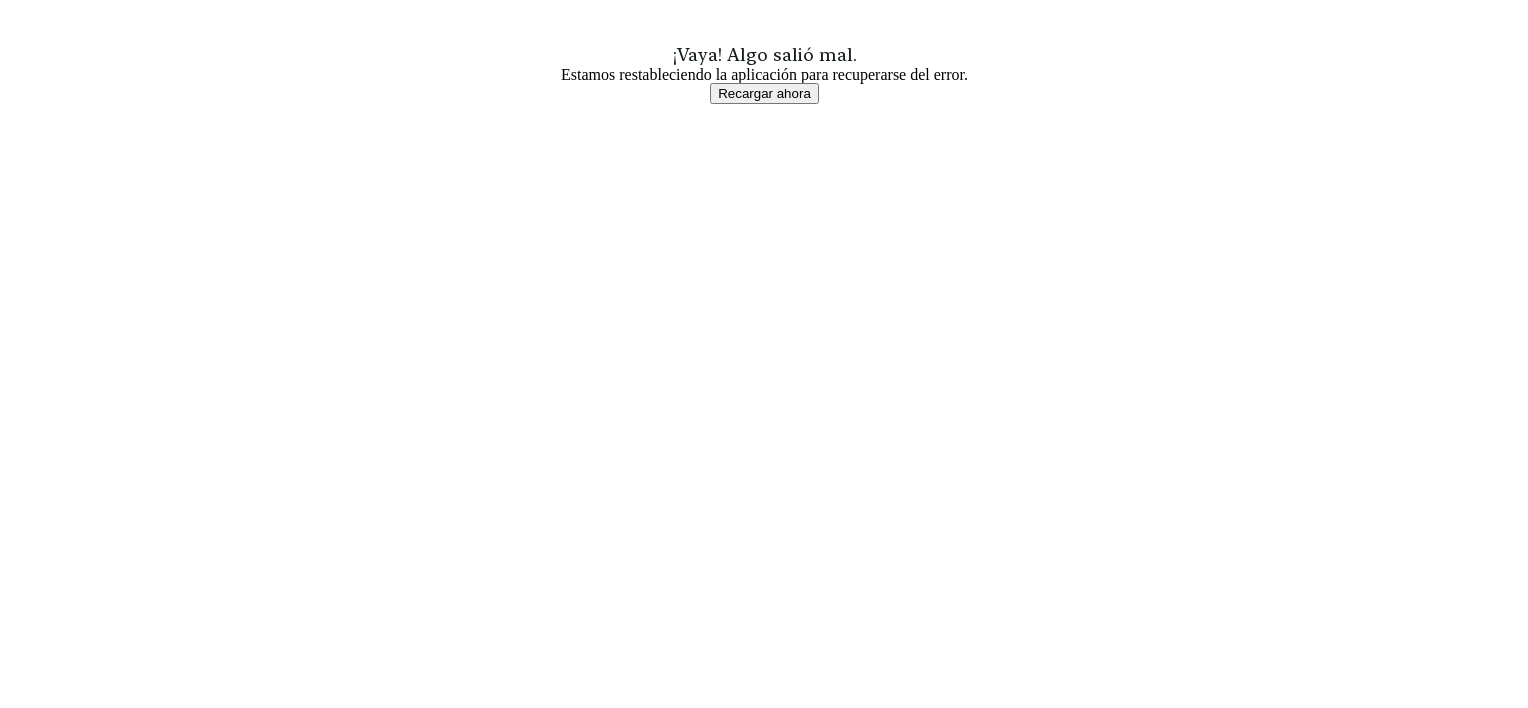 scroll, scrollTop: 0, scrollLeft: 0, axis: both 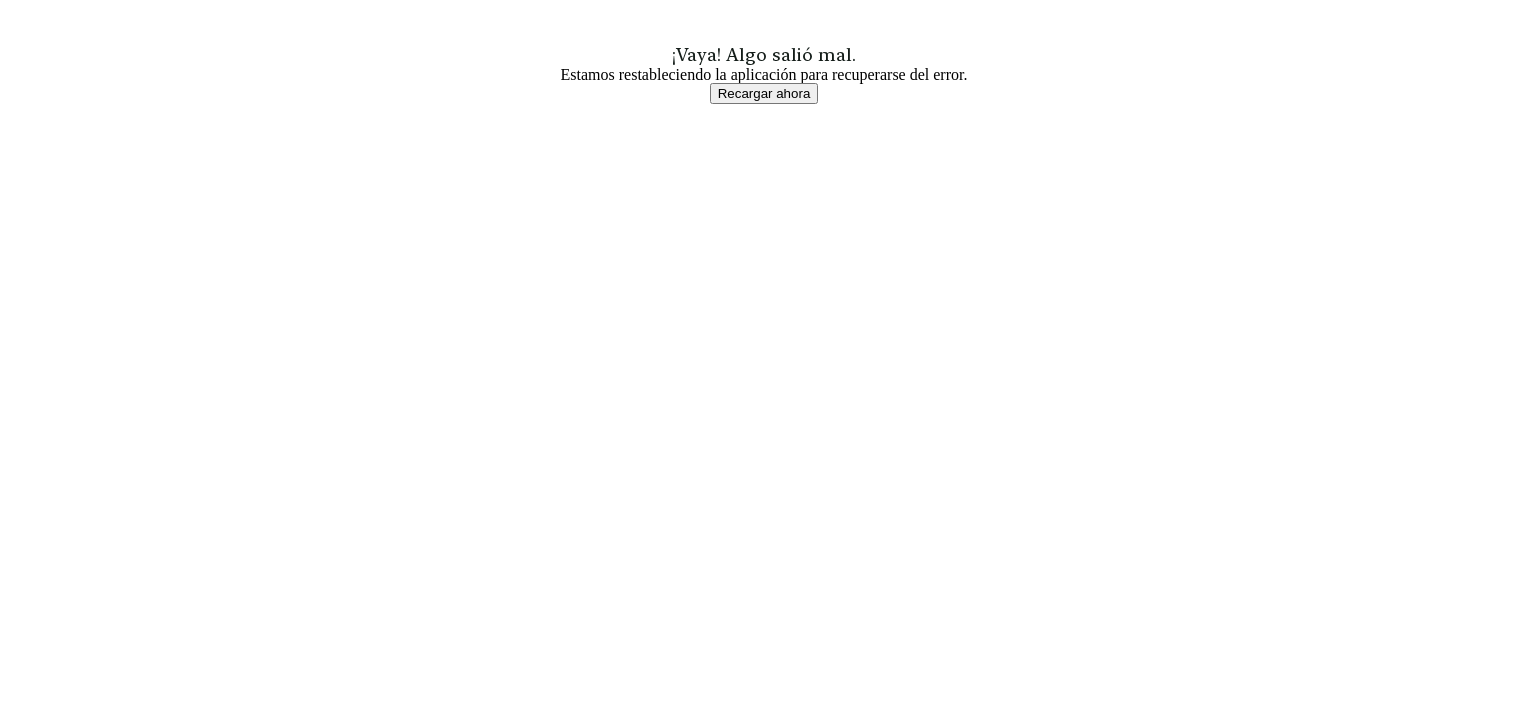 click on "Recargar ahora" at bounding box center (764, 93) 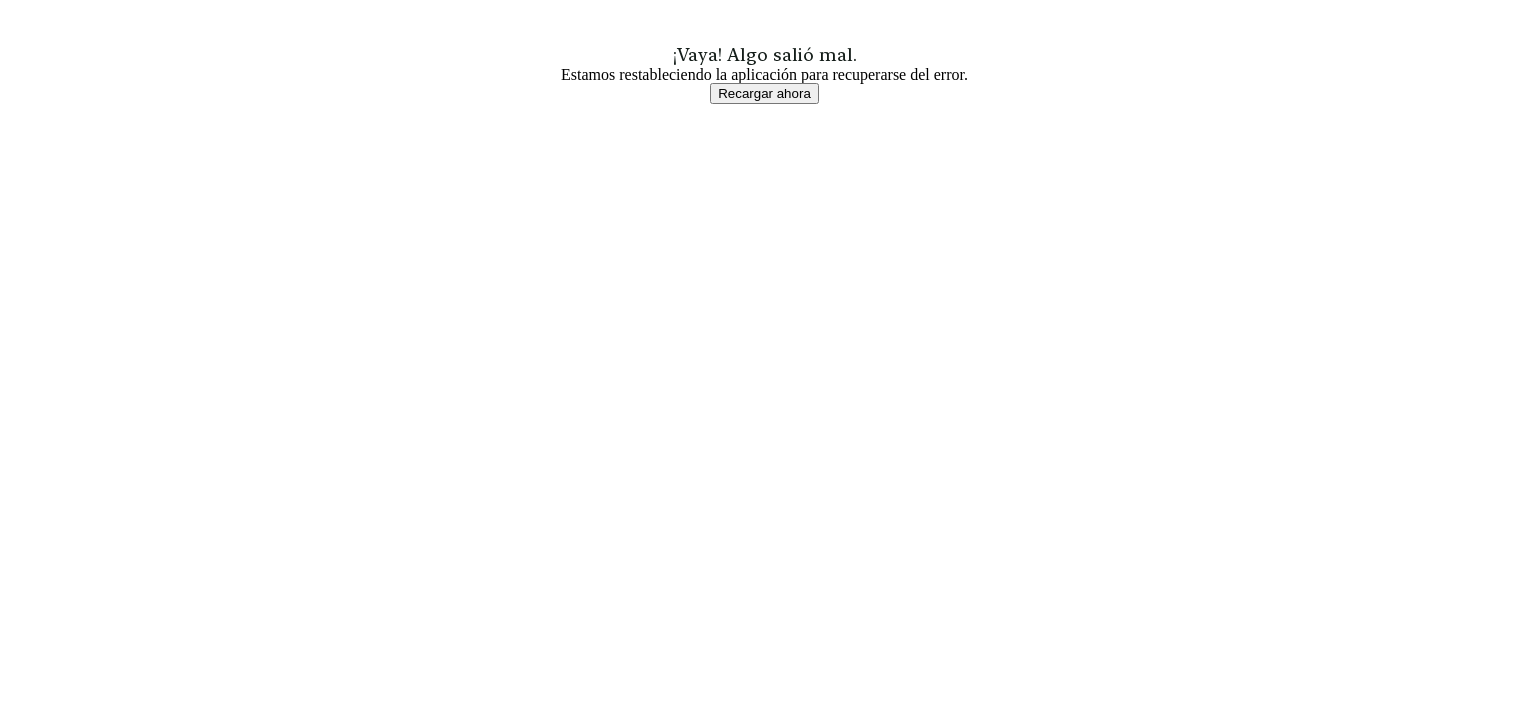 scroll, scrollTop: 0, scrollLeft: 0, axis: both 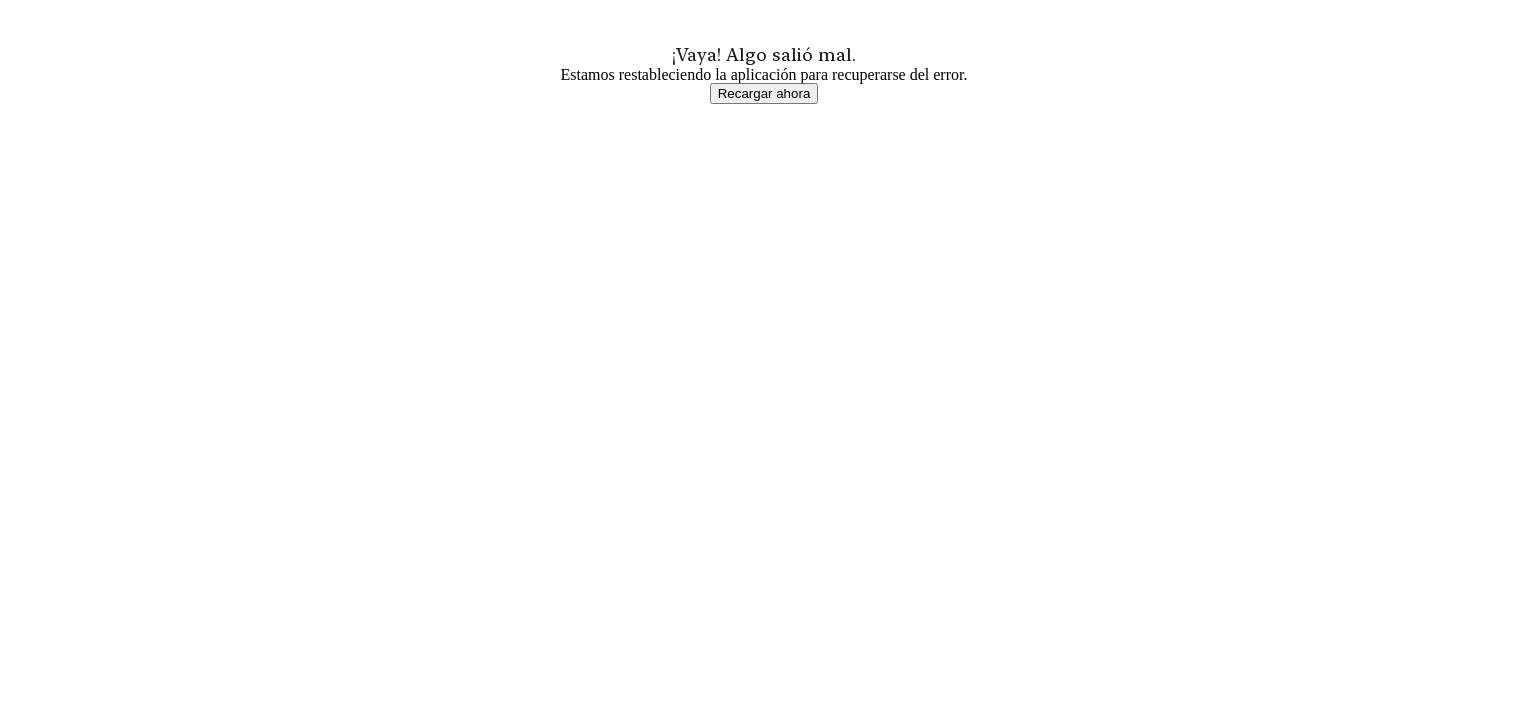 click on "Recargar ahora" at bounding box center [764, 93] 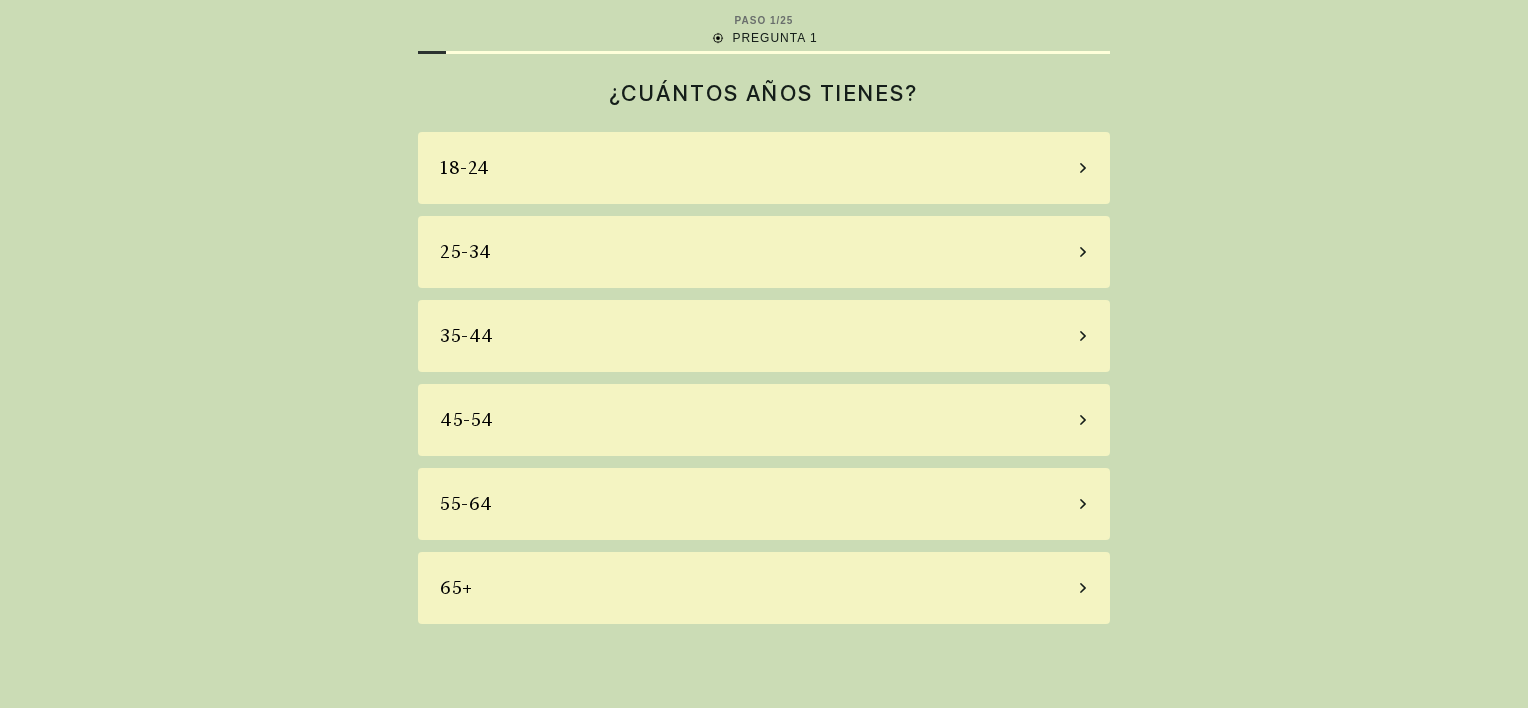 scroll, scrollTop: 0, scrollLeft: 0, axis: both 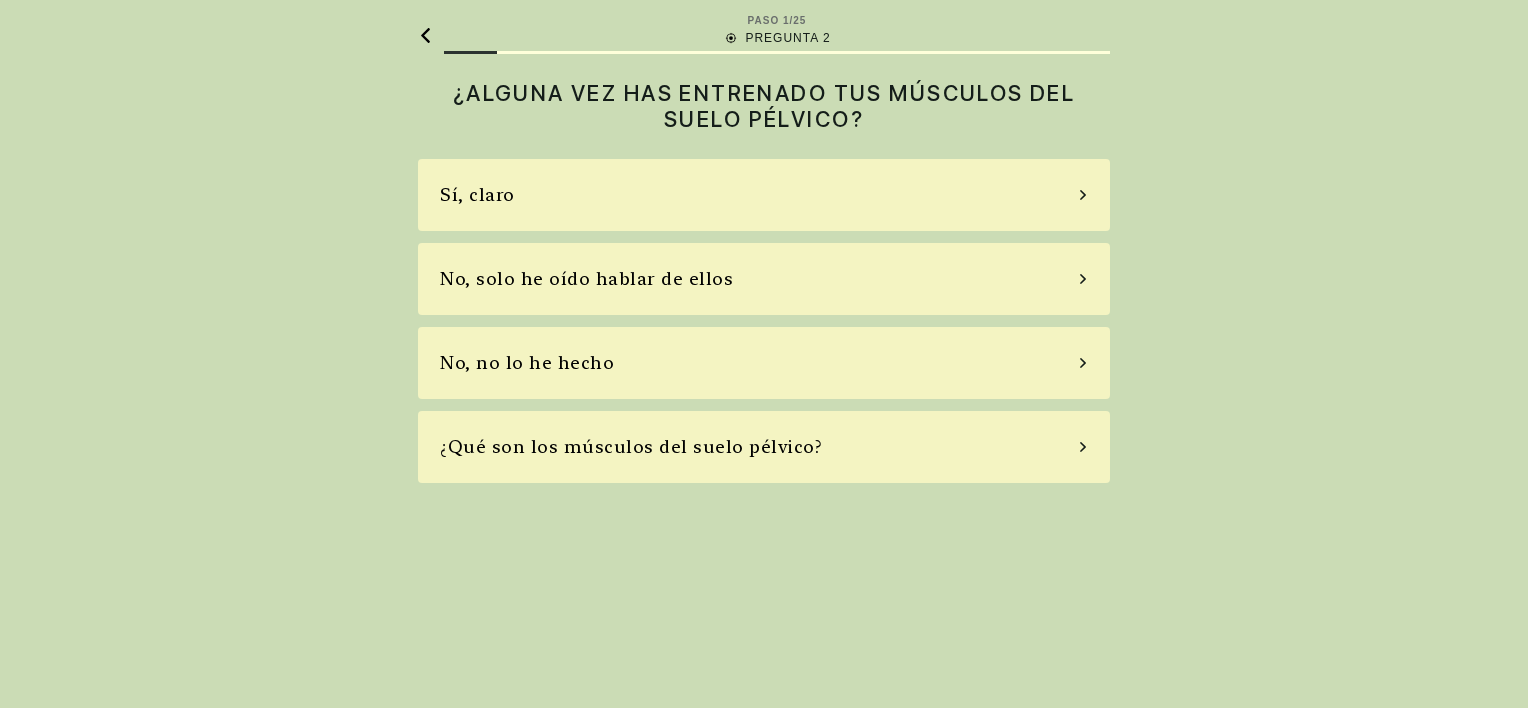 click on "No, no lo he hecho" at bounding box center (764, 363) 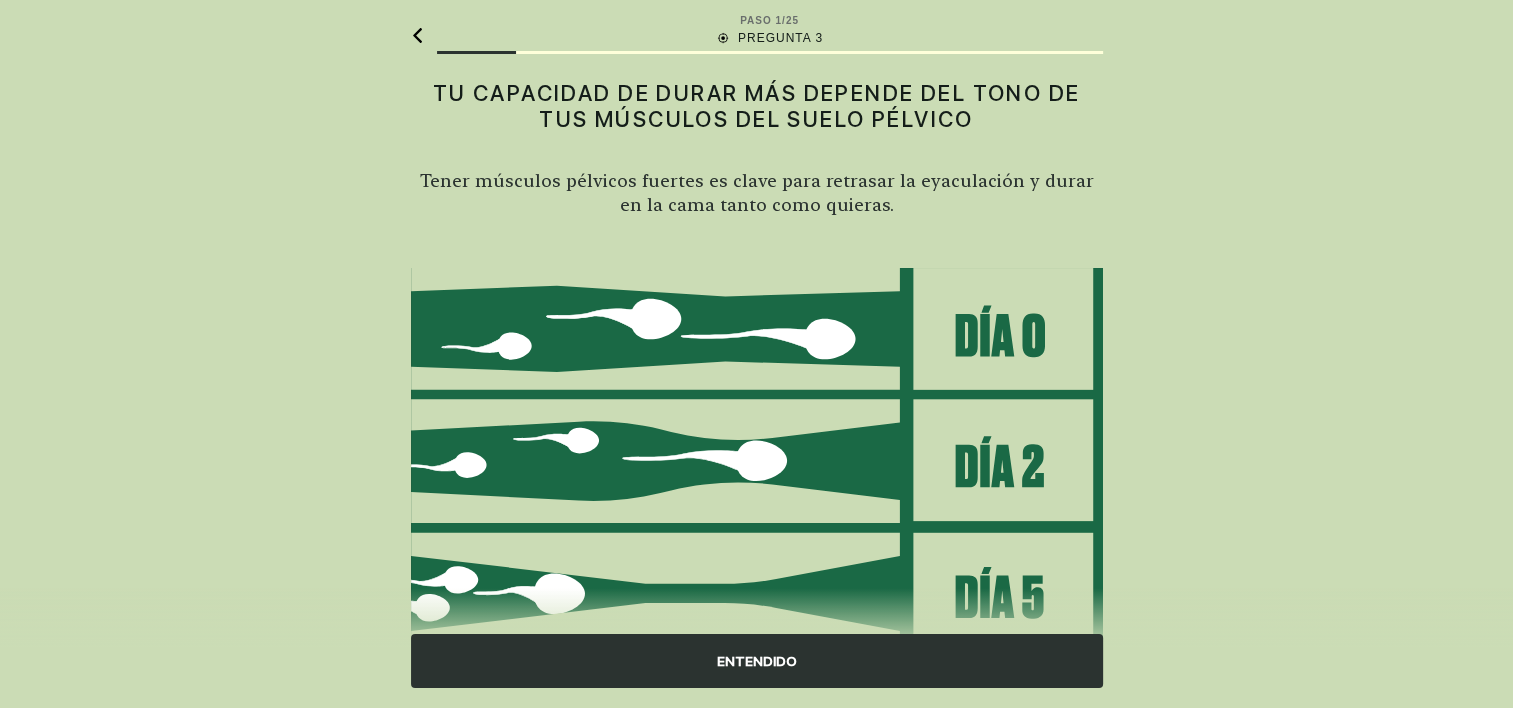 click on "ENTENDIDO" at bounding box center (757, 661) 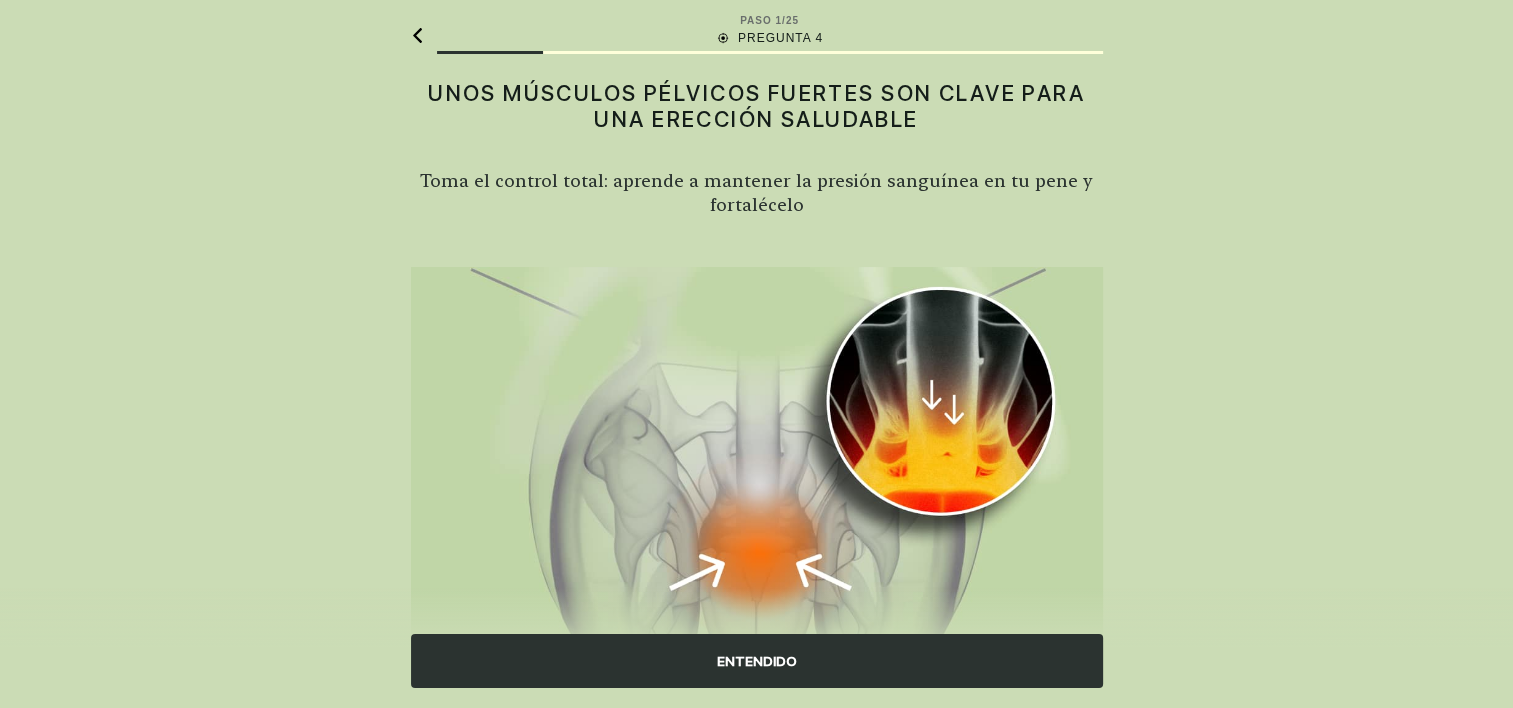 click on "ENTENDIDO" at bounding box center (757, 661) 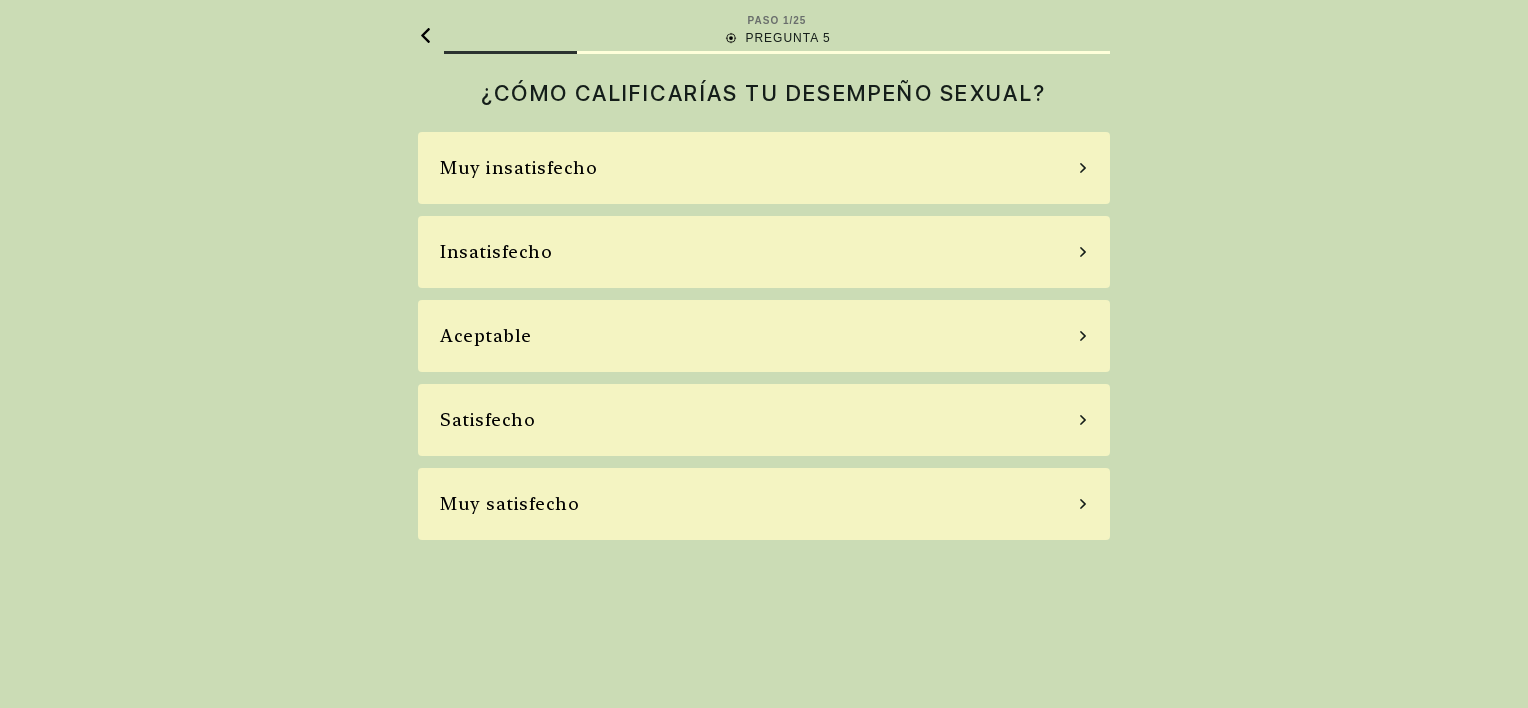click on "Aceptable" at bounding box center (764, 336) 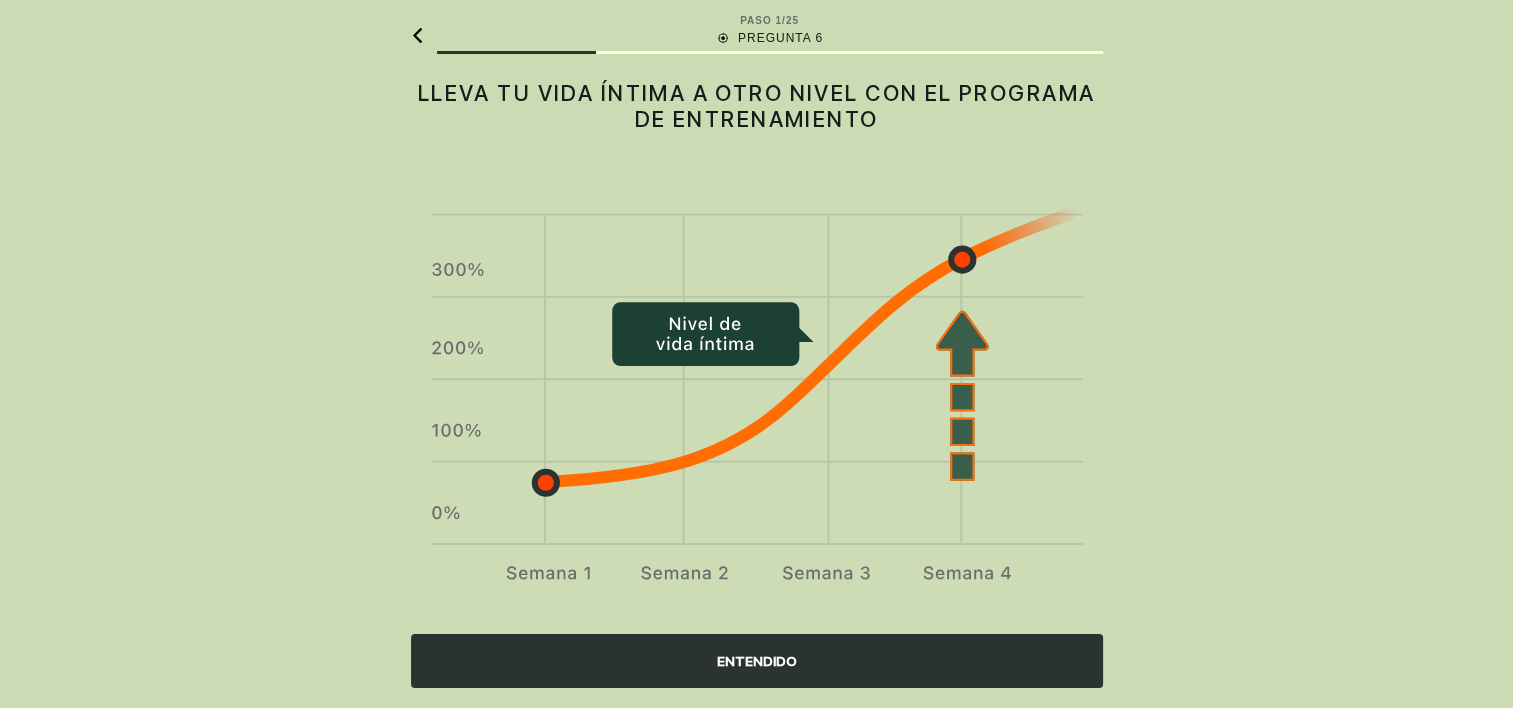 click on "ENTENDIDO" at bounding box center (757, 661) 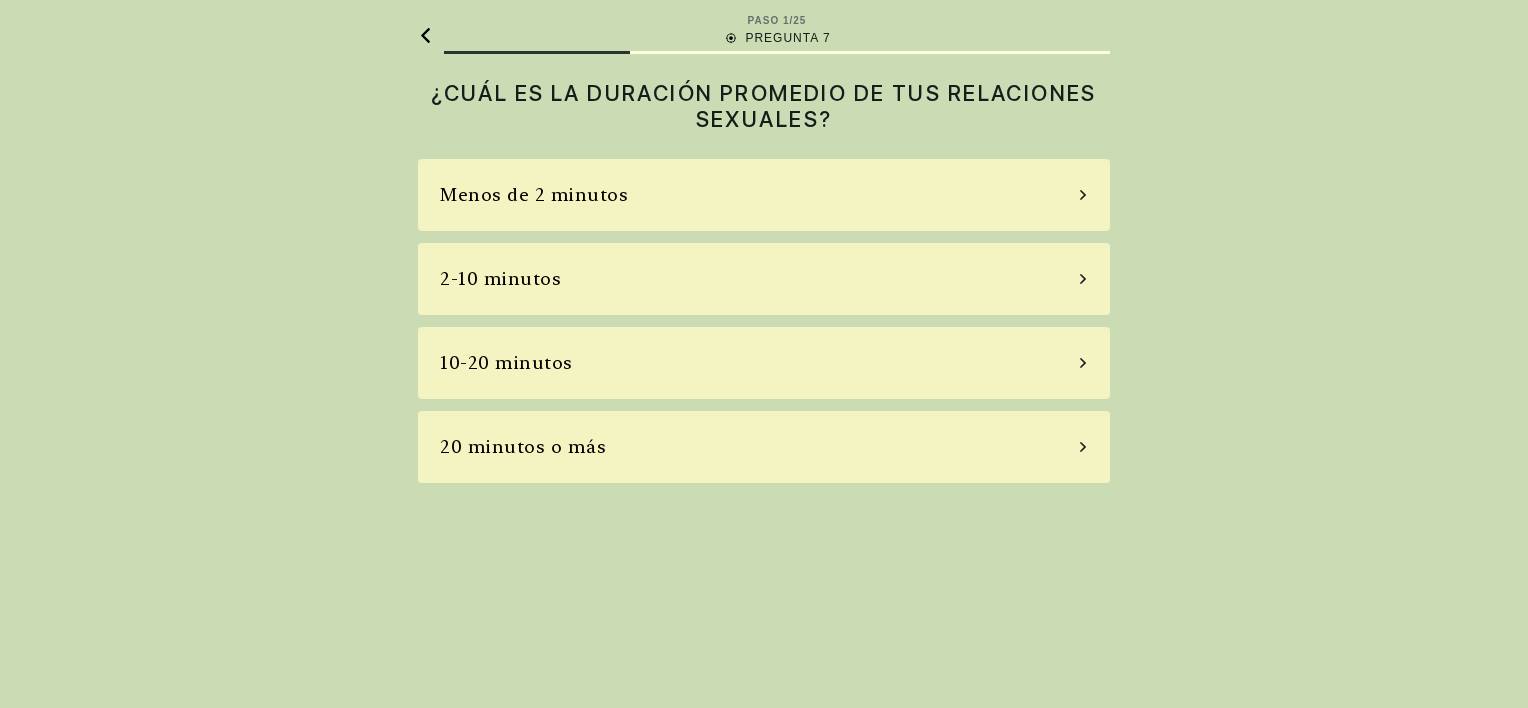 click on "Menos de 2 minutos" at bounding box center (764, 195) 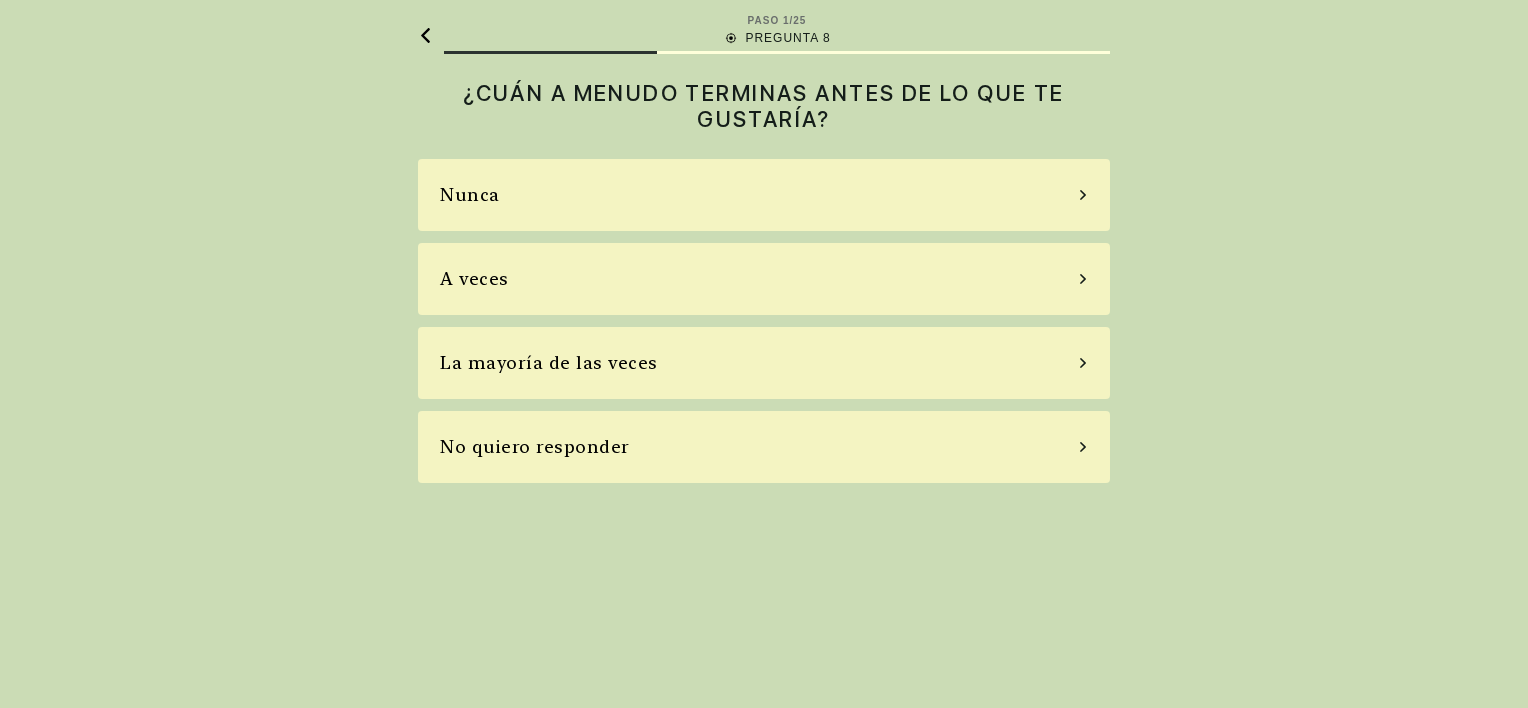 click 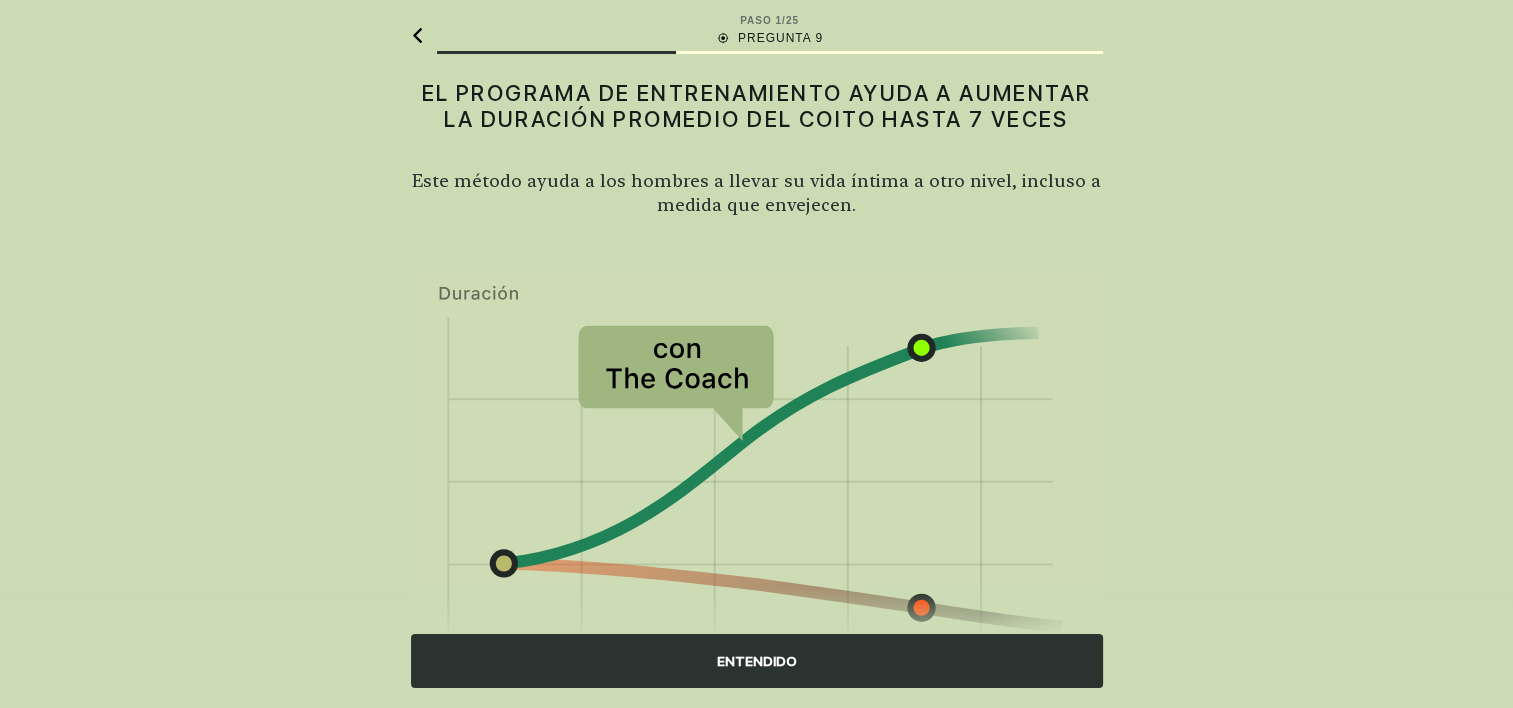 click on "ENTENDIDO" at bounding box center (757, 661) 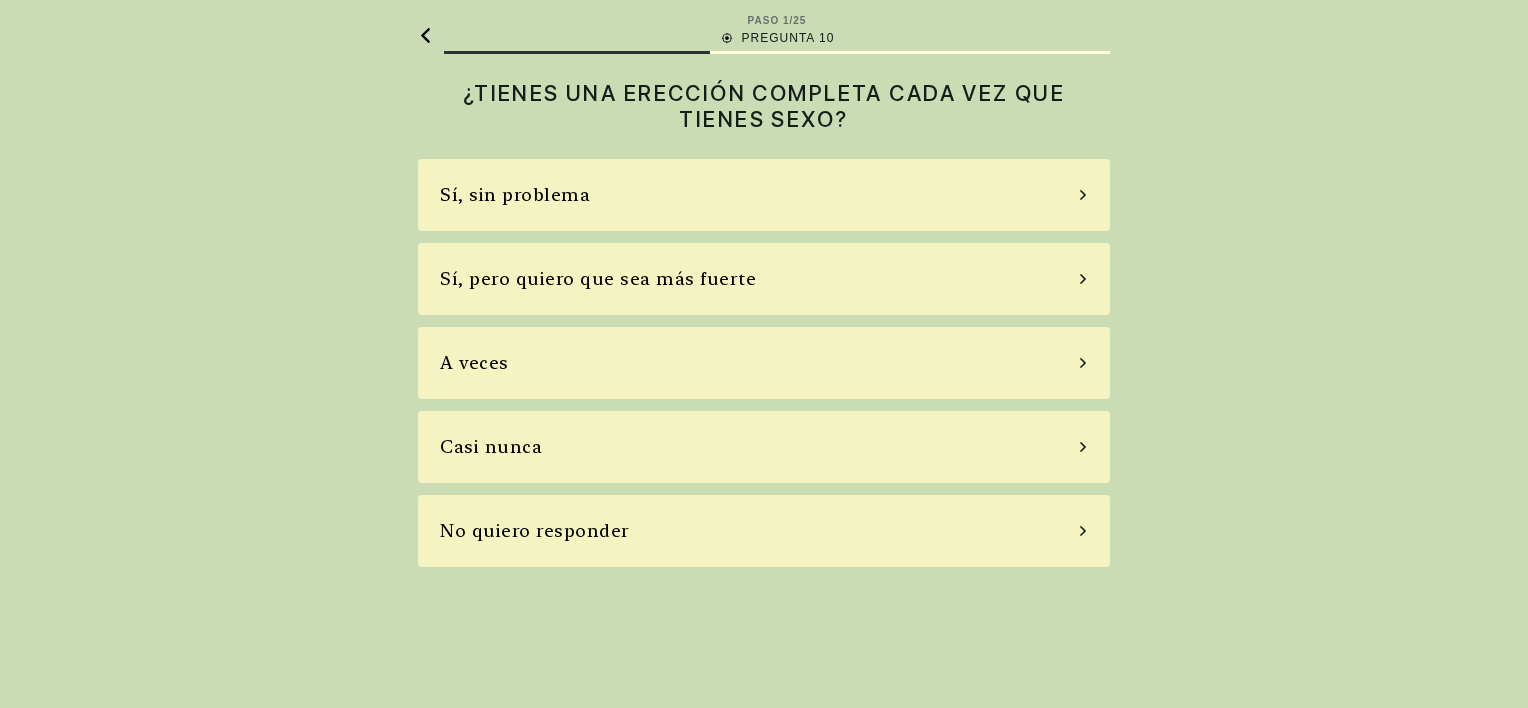 drag, startPoint x: 759, startPoint y: 664, endPoint x: 756, endPoint y: 517, distance: 147.03061 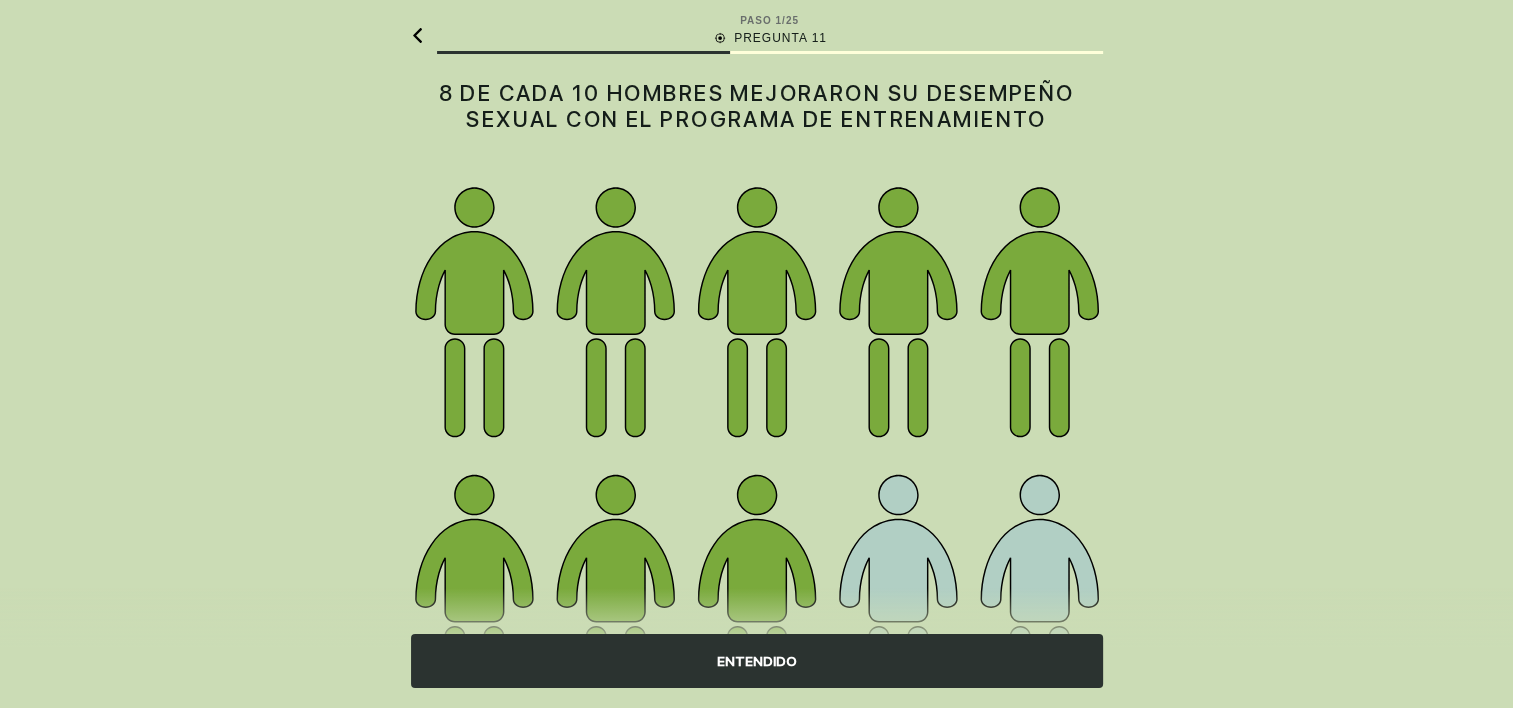 click on "ENTENDIDO" at bounding box center [757, 661] 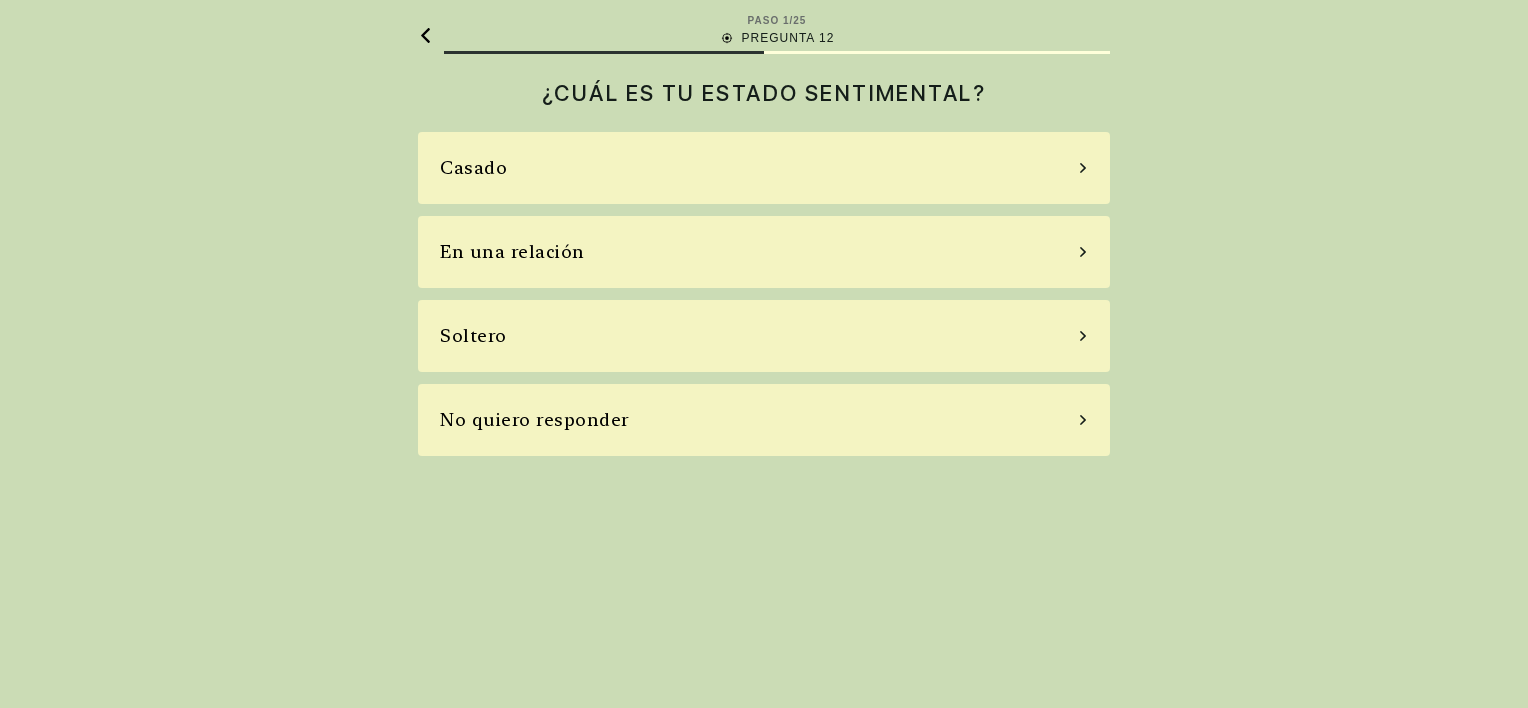 click 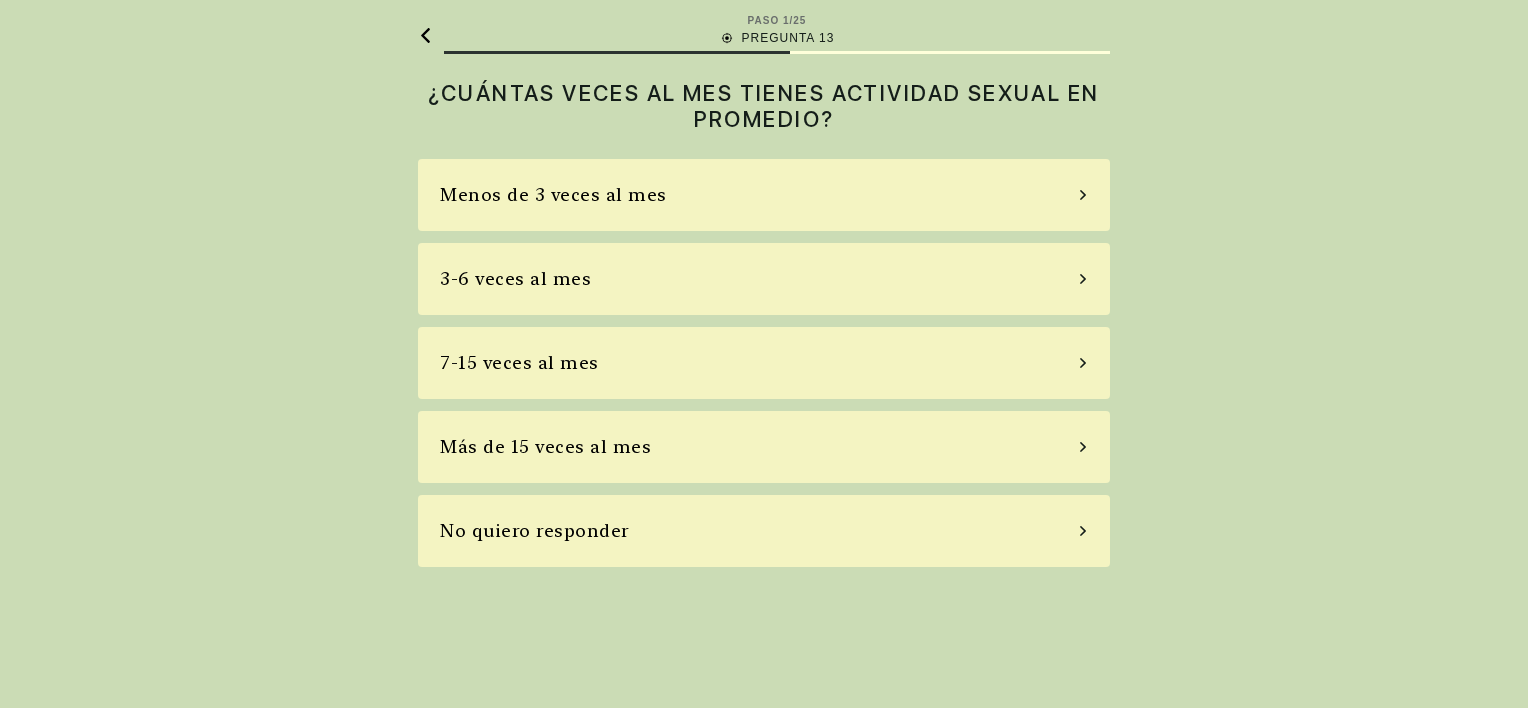 click on "Menos de 3 veces al mes" at bounding box center (764, 195) 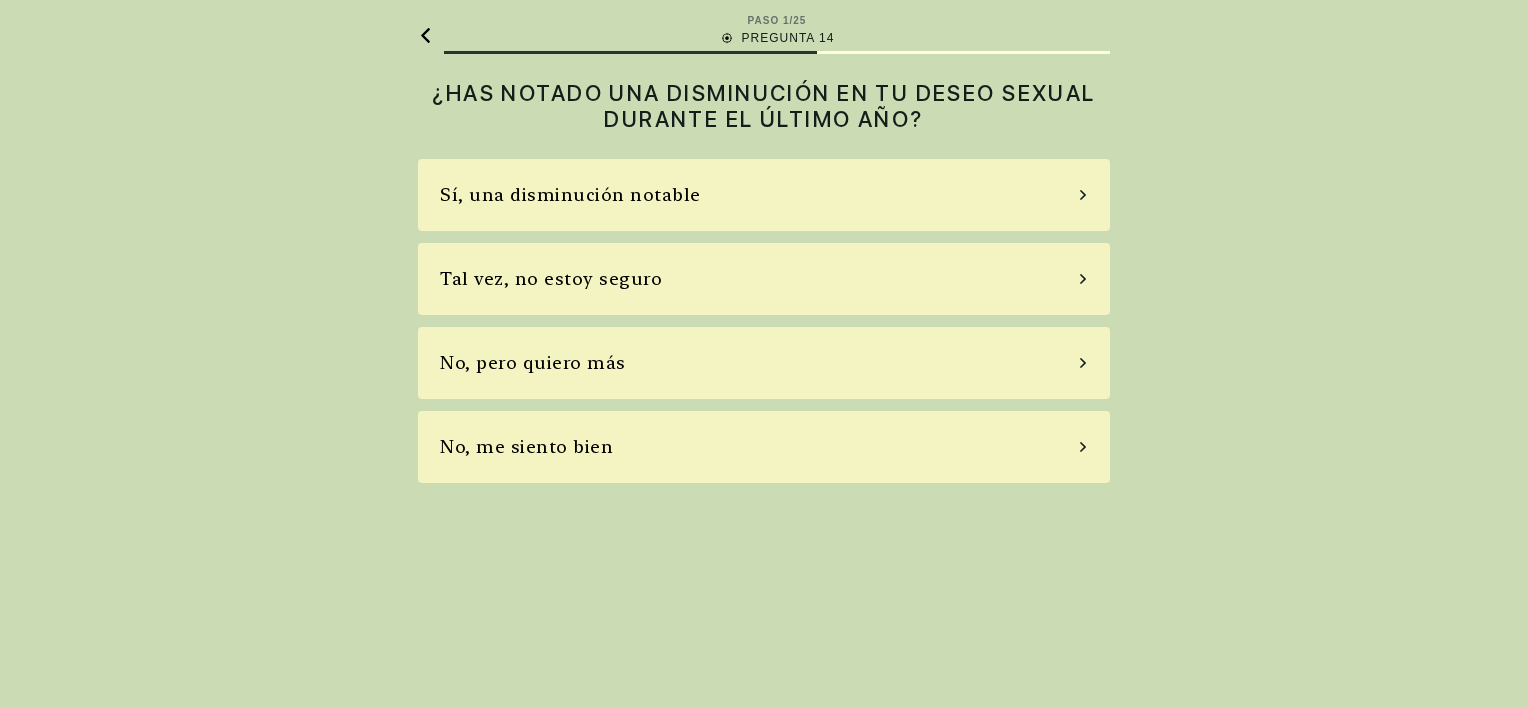click on "Sí, una disminución notable" at bounding box center [764, 195] 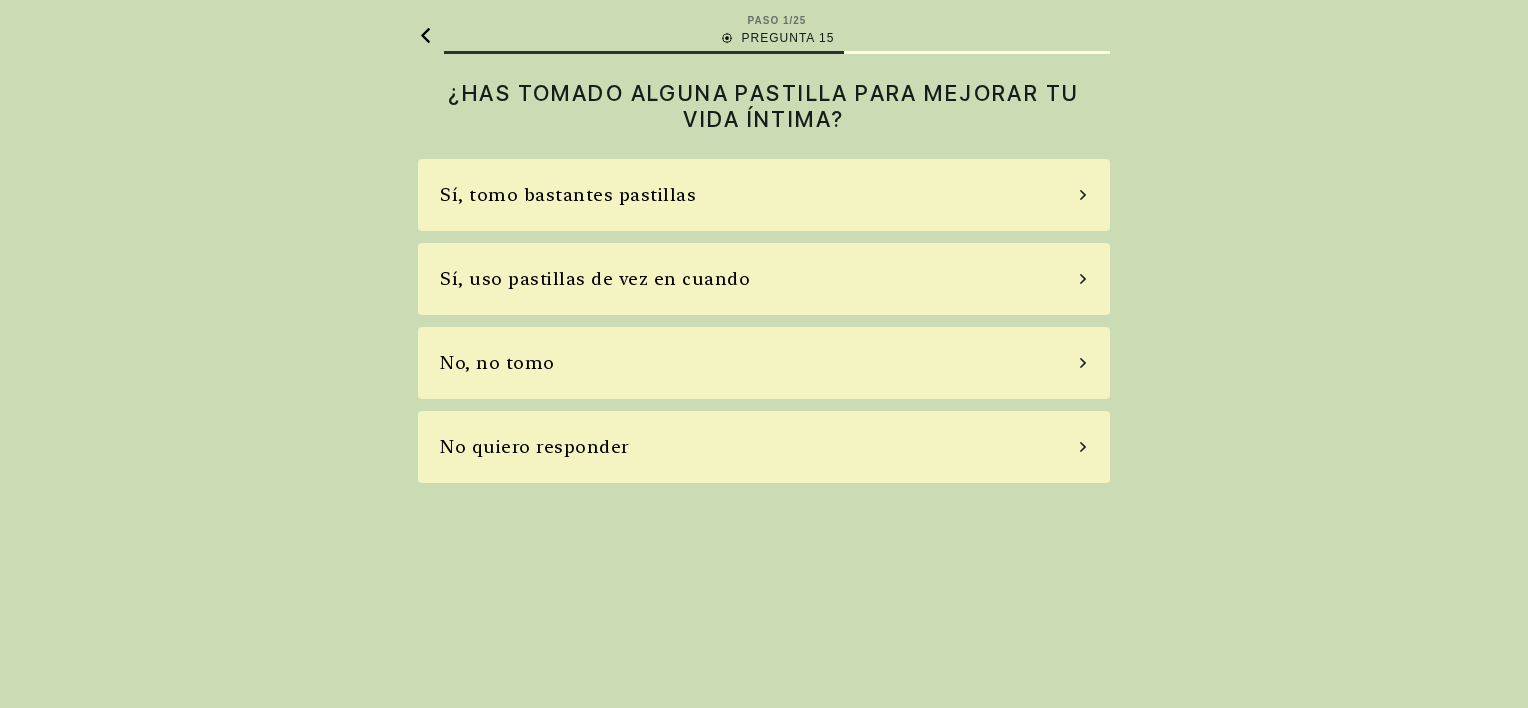 click on "No, no tomo" at bounding box center [764, 363] 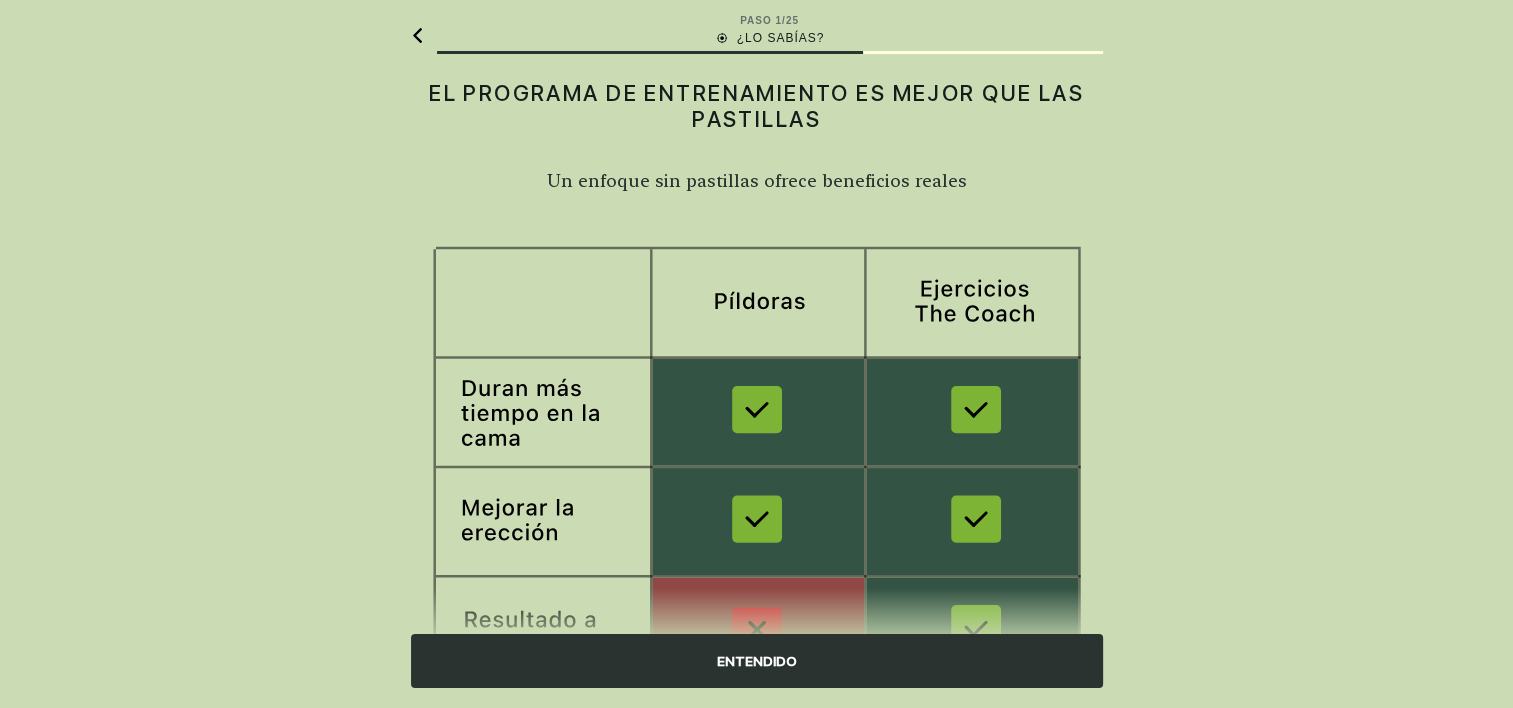 click on "ENTENDIDO" at bounding box center [757, 661] 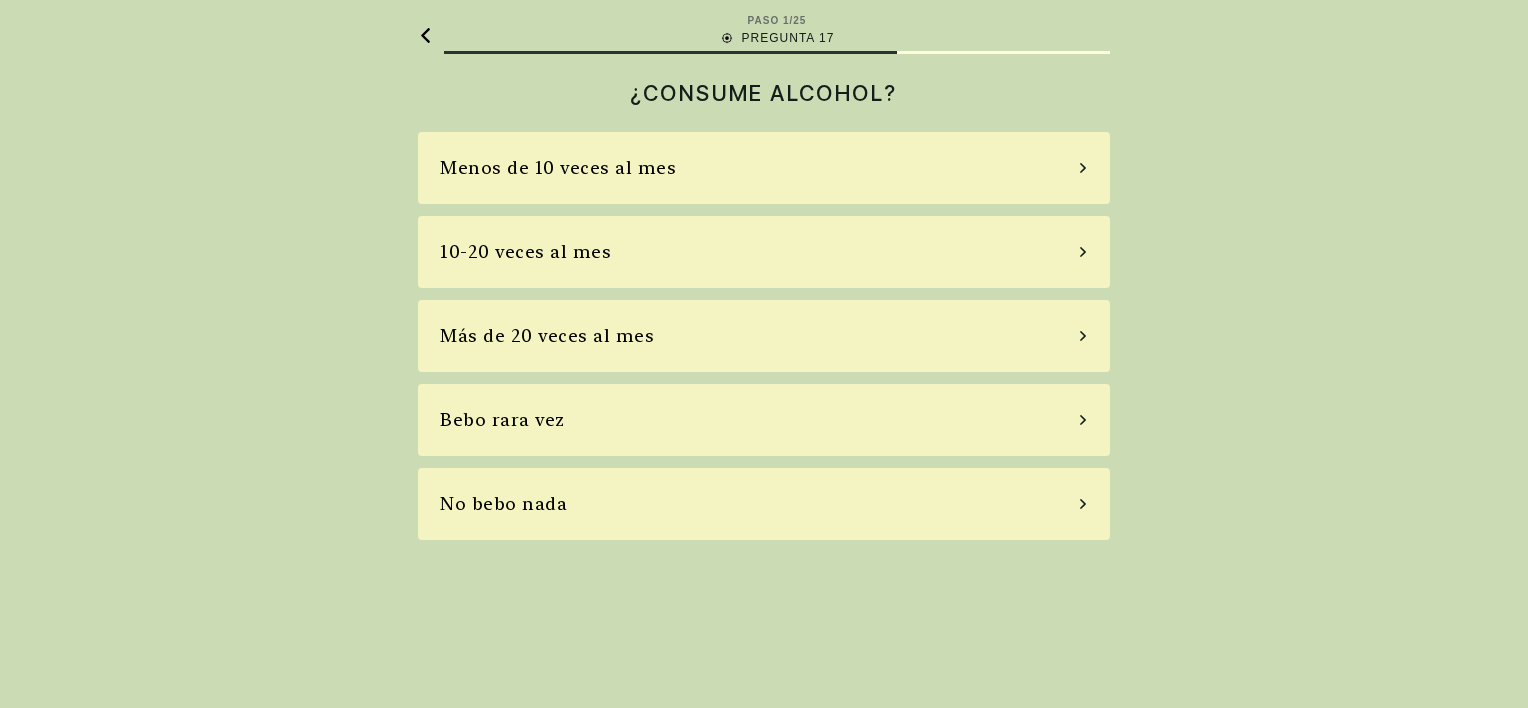click on "Bebo rara vez" at bounding box center [764, 420] 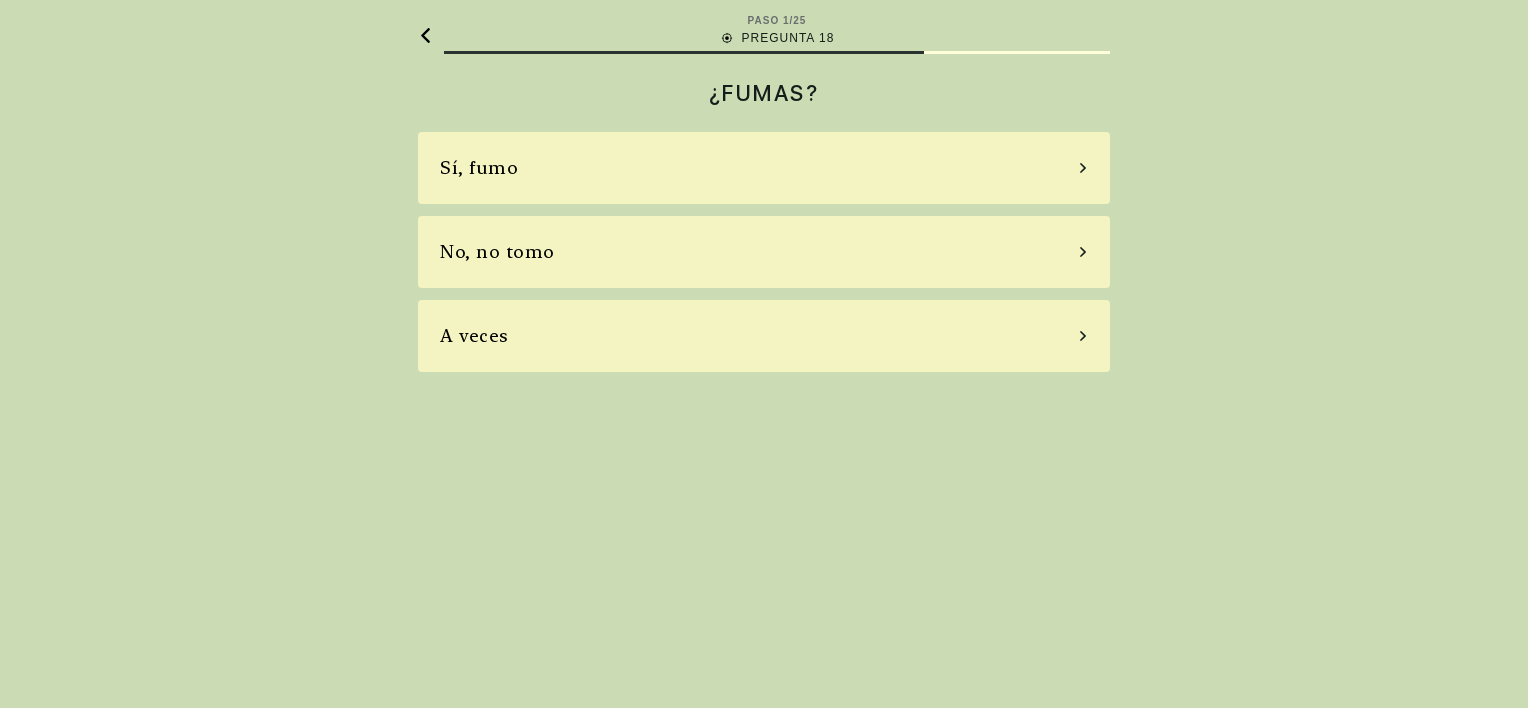 click 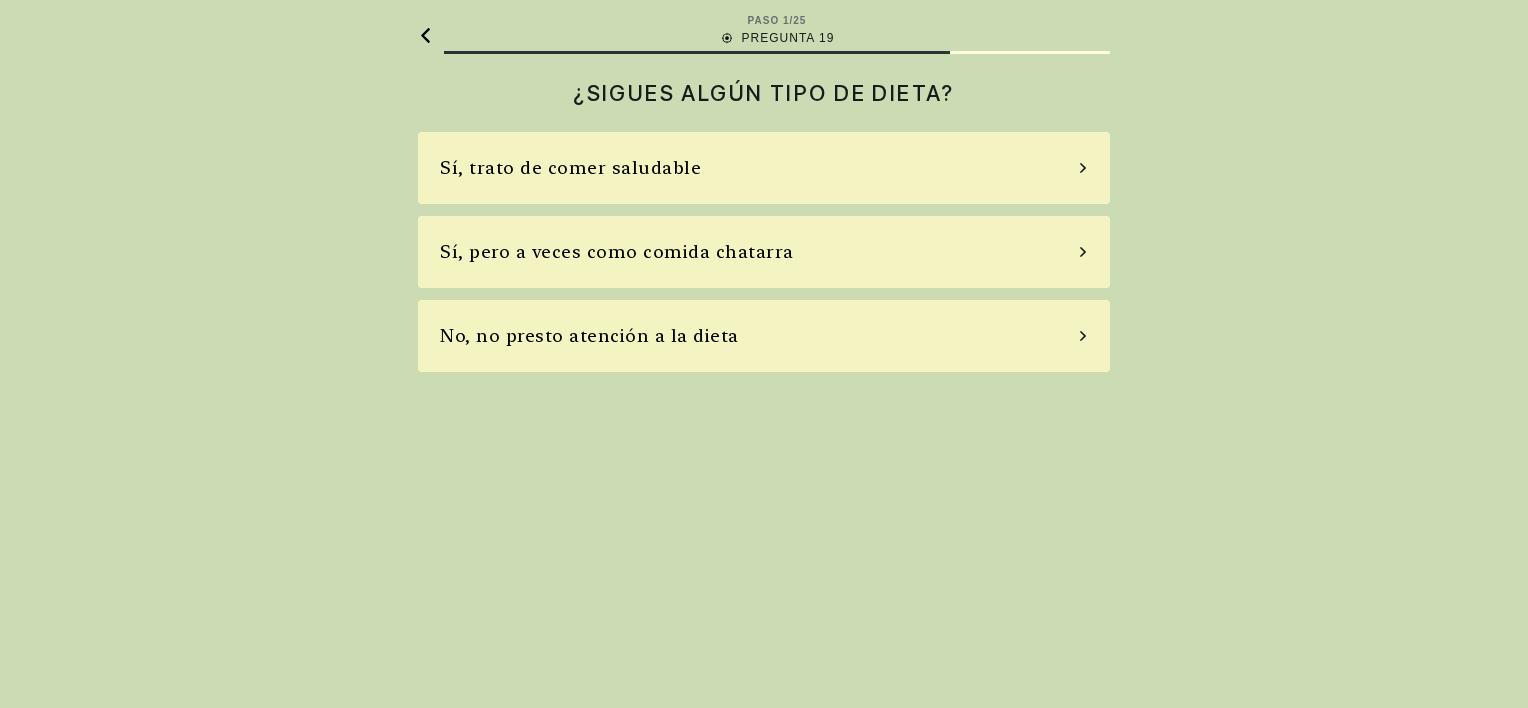 click on "No, no presto atención a la dieta" at bounding box center [764, 336] 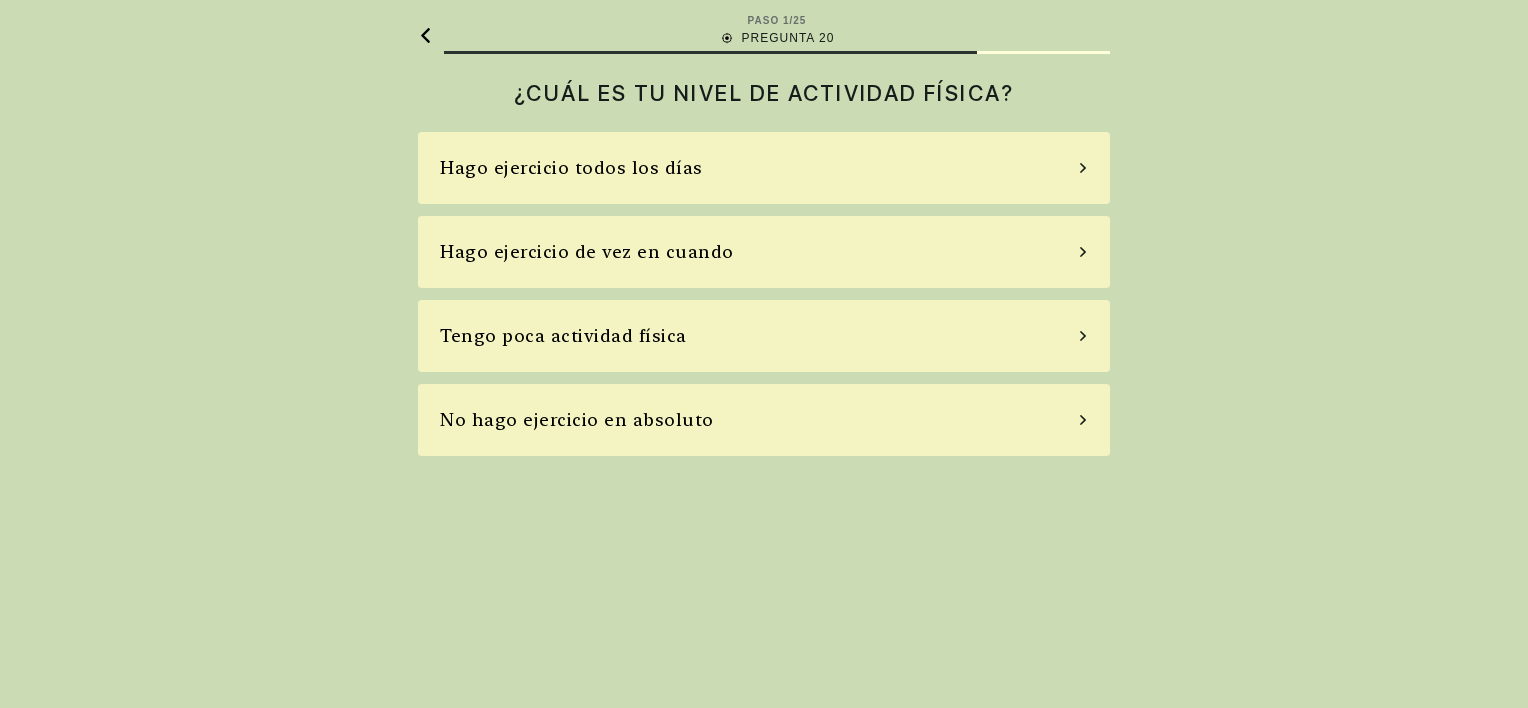 click on "Hago ejercicio de vez en cuando" at bounding box center [764, 252] 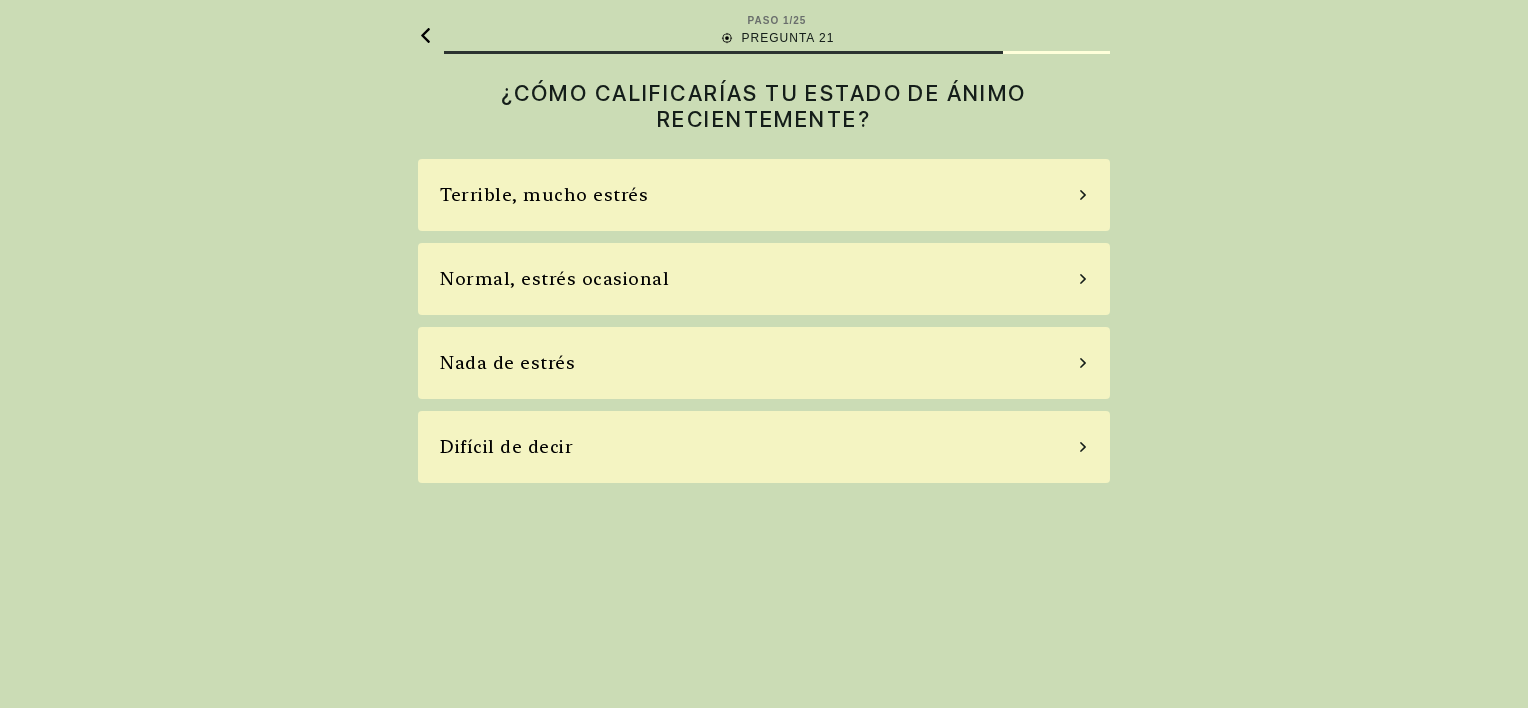 click on "Normal, estrés ocasional" at bounding box center [764, 279] 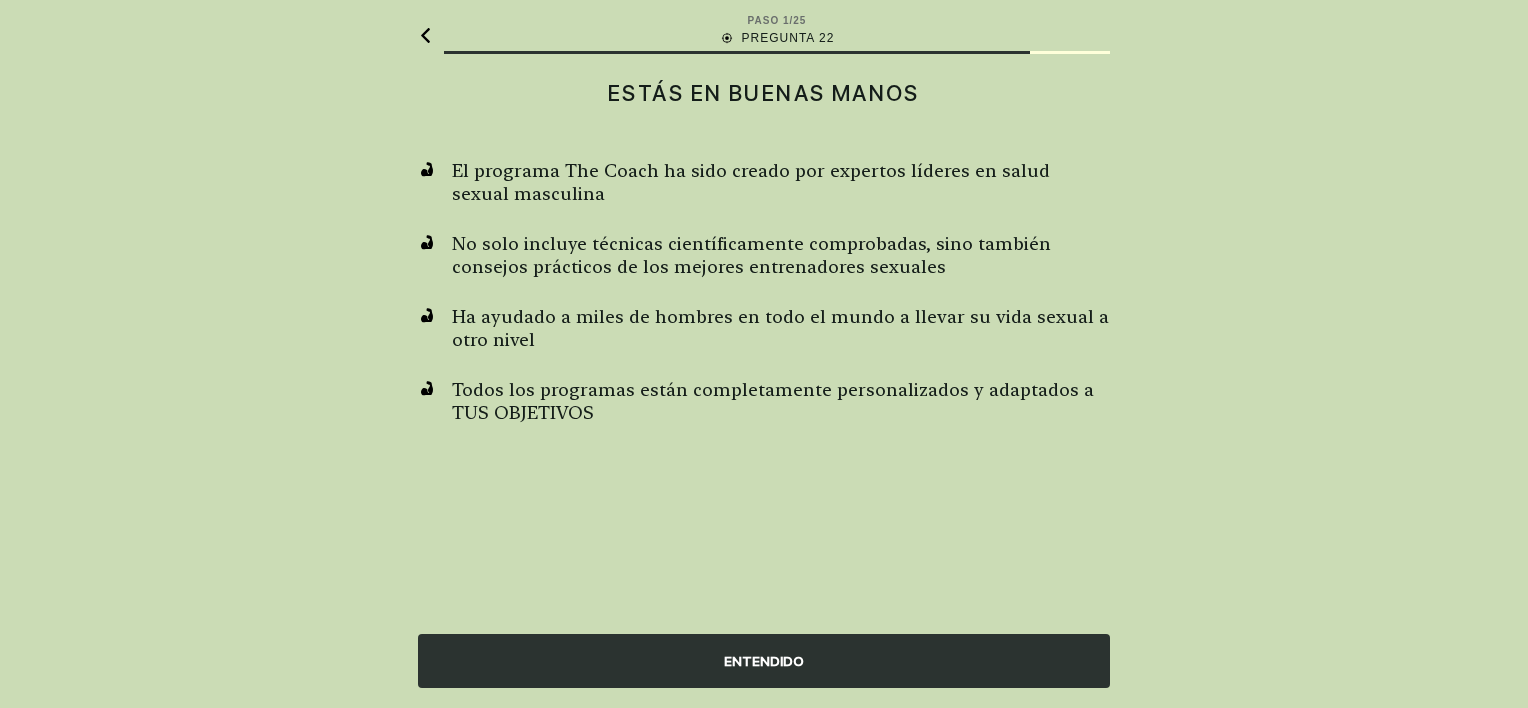 click on "ENTENDIDO" at bounding box center [764, 661] 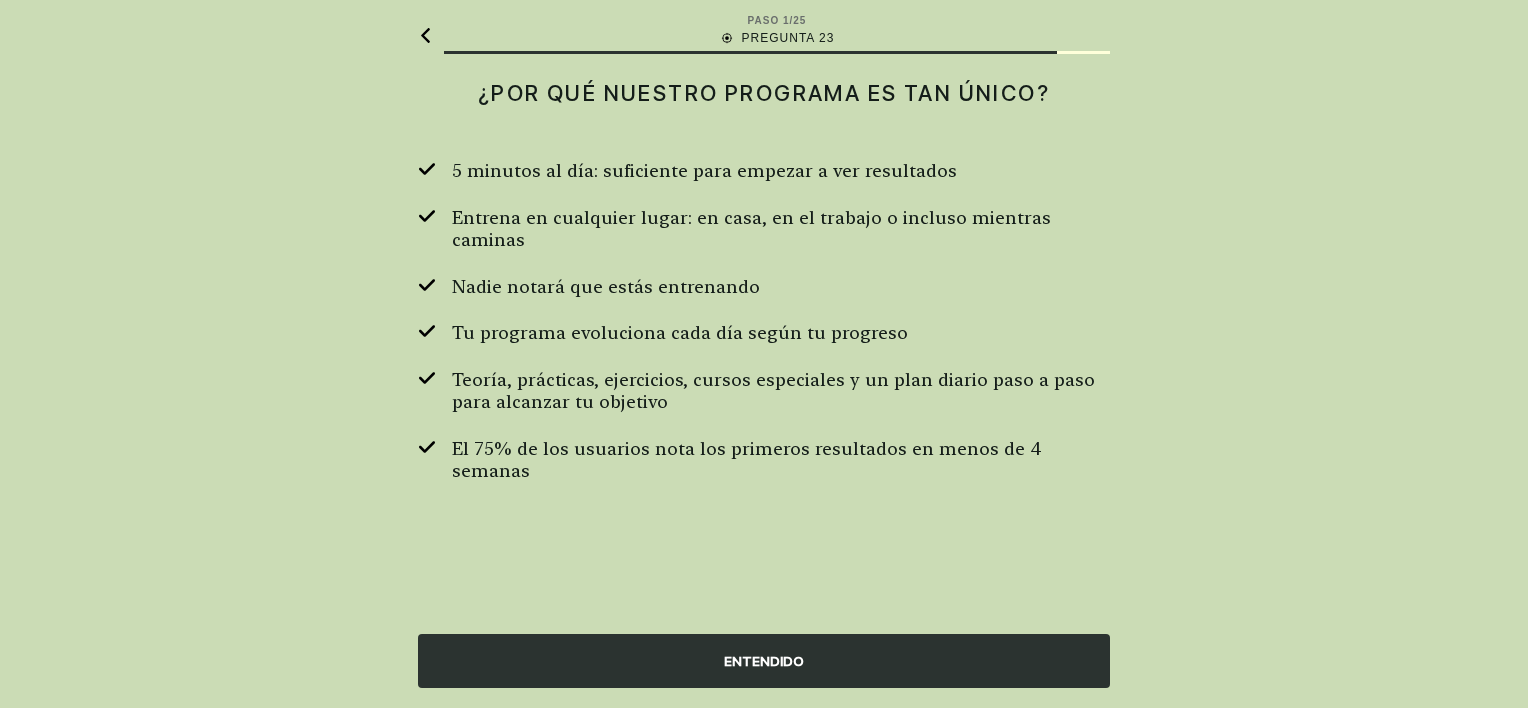 click on "ENTENDIDO" at bounding box center (764, 661) 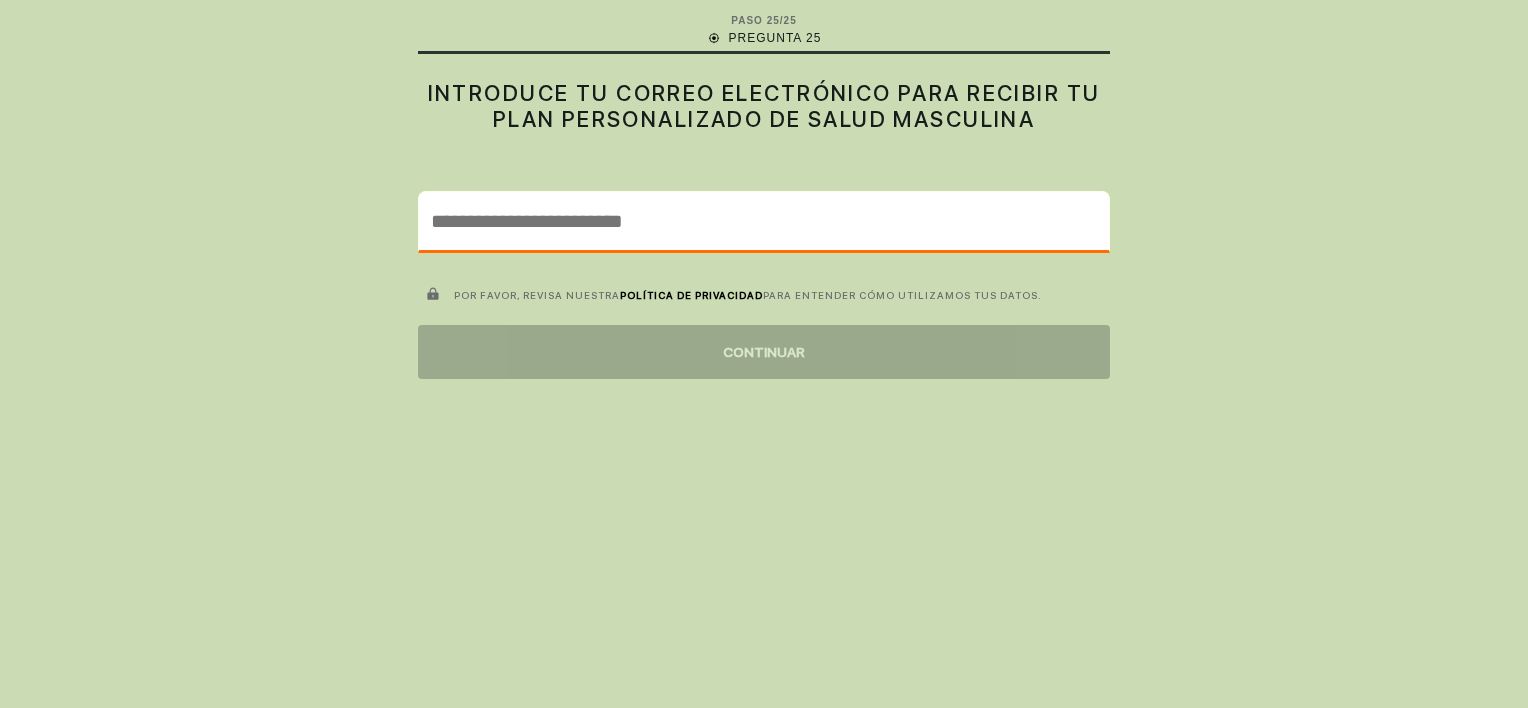 click at bounding box center (764, 221) 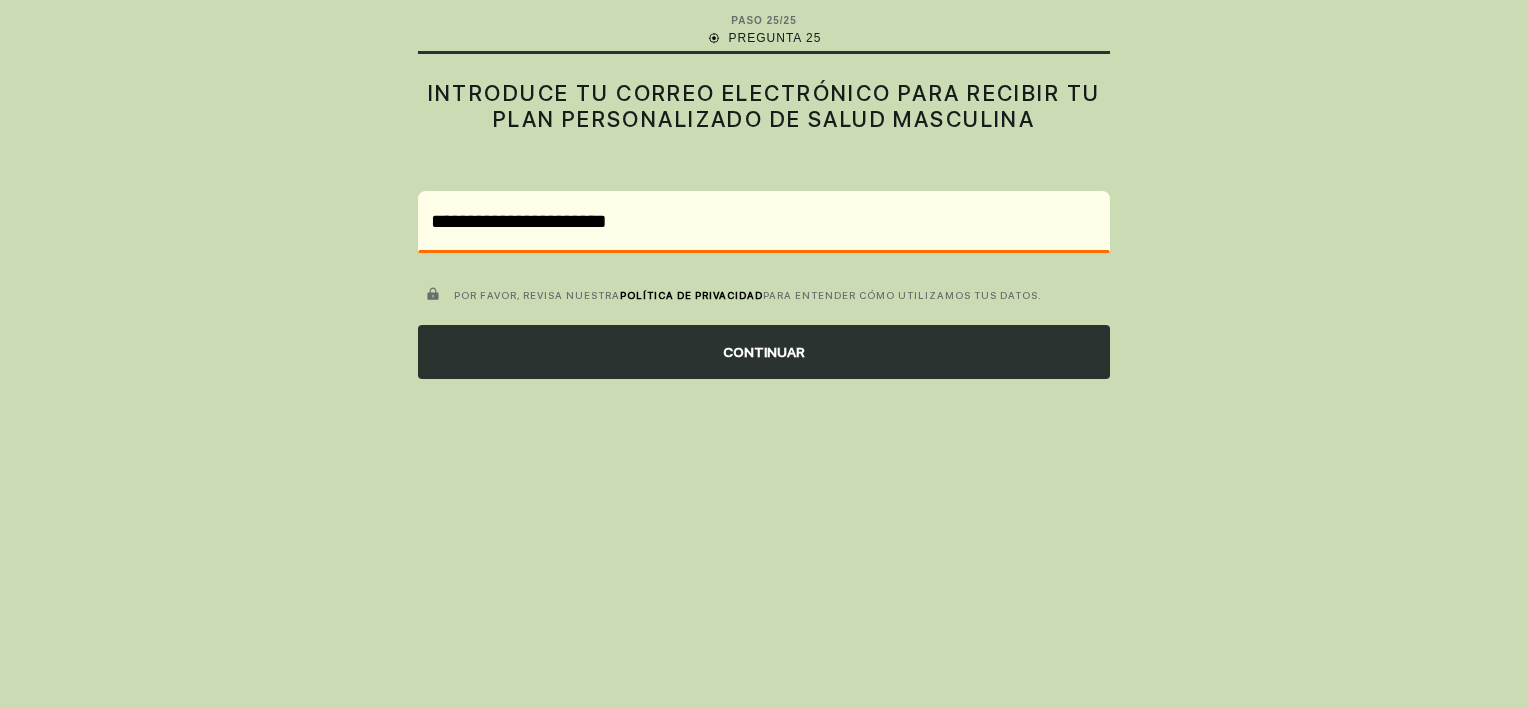 click on "CONTINUAR" at bounding box center (764, 352) 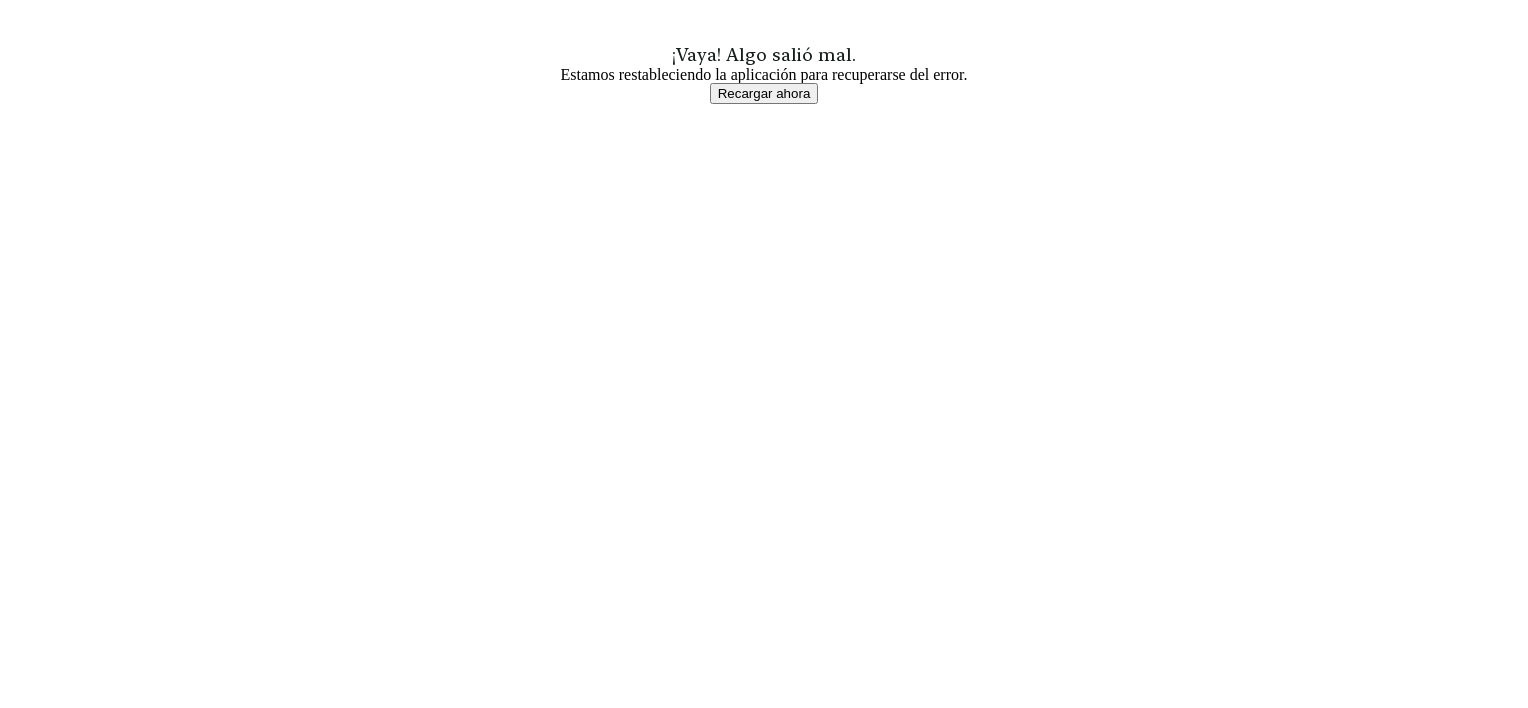 click on "Recargar ahora" at bounding box center (764, 93) 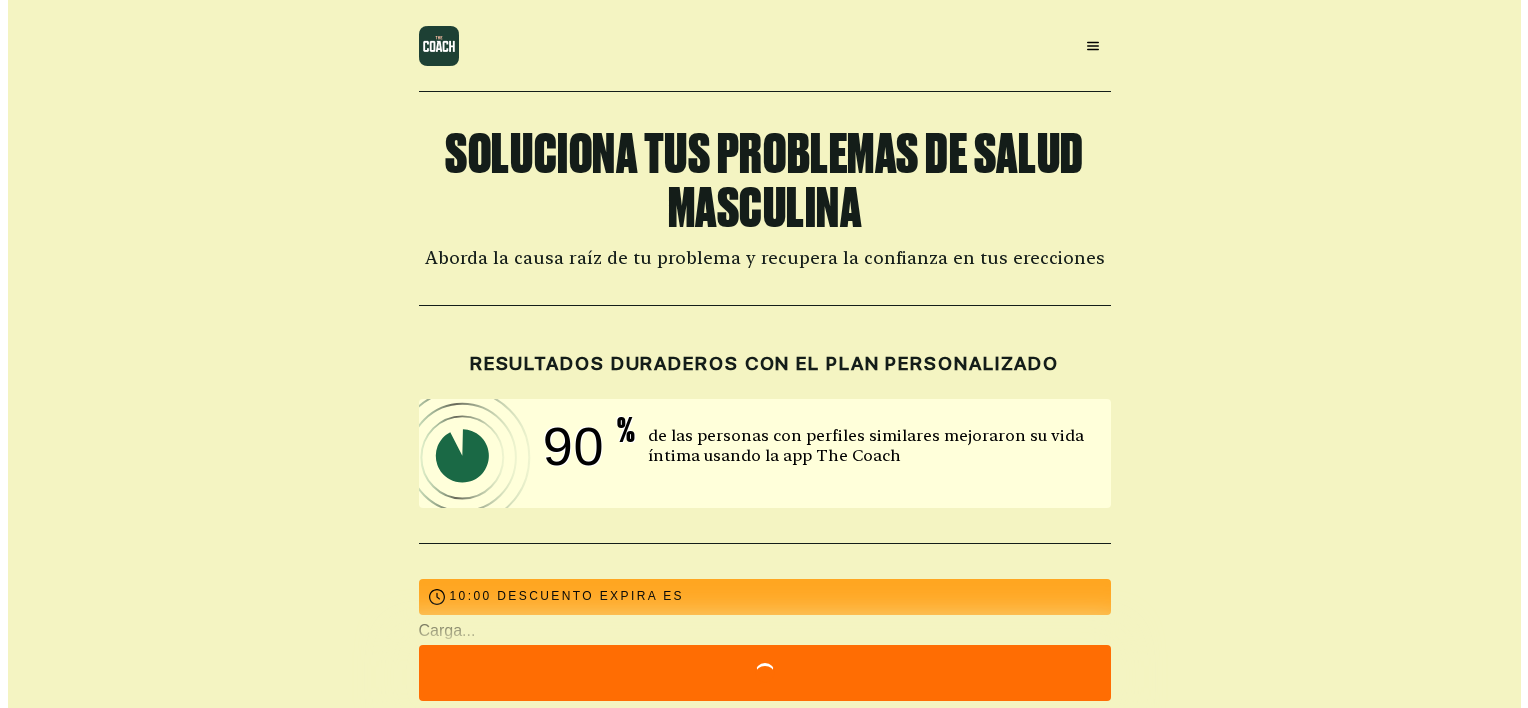 scroll, scrollTop: 0, scrollLeft: 0, axis: both 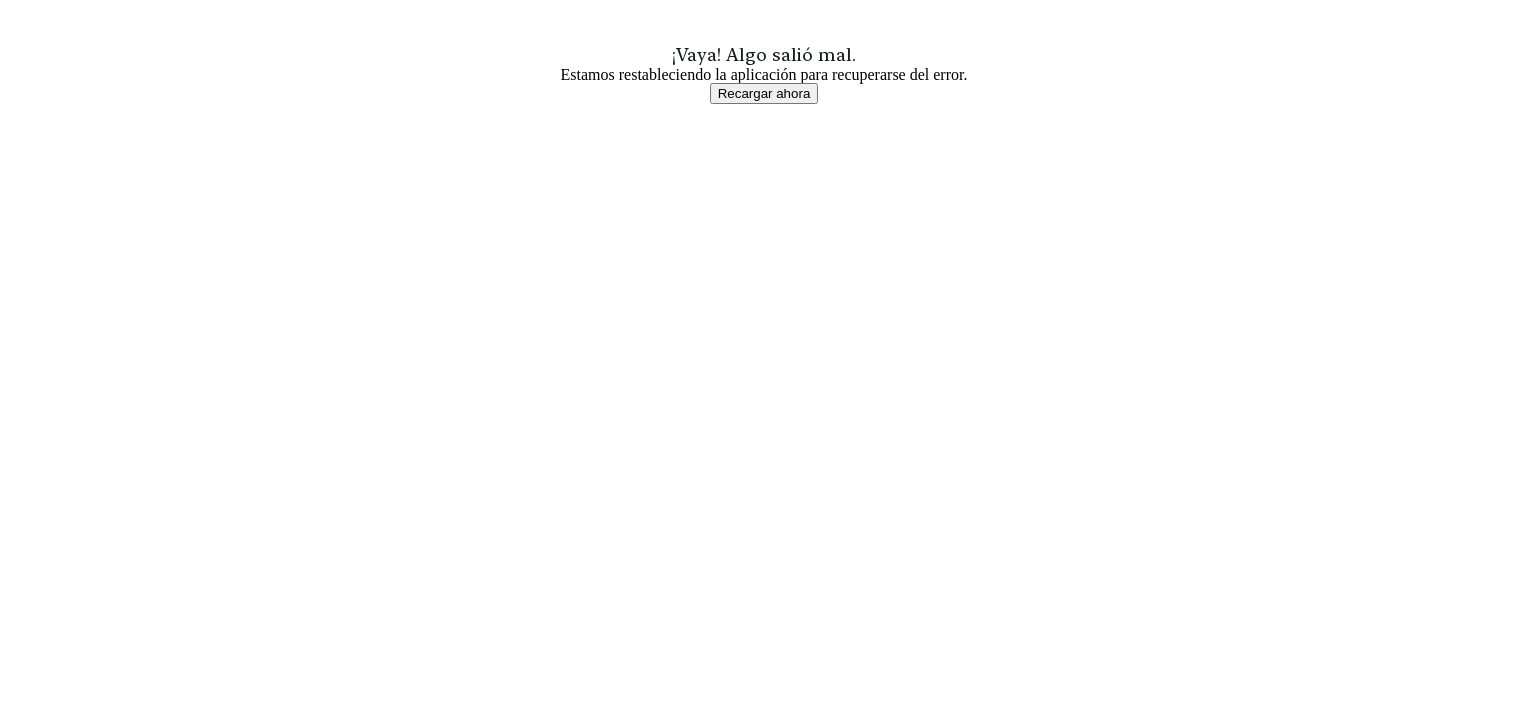 click on "Recargar ahora" at bounding box center [764, 93] 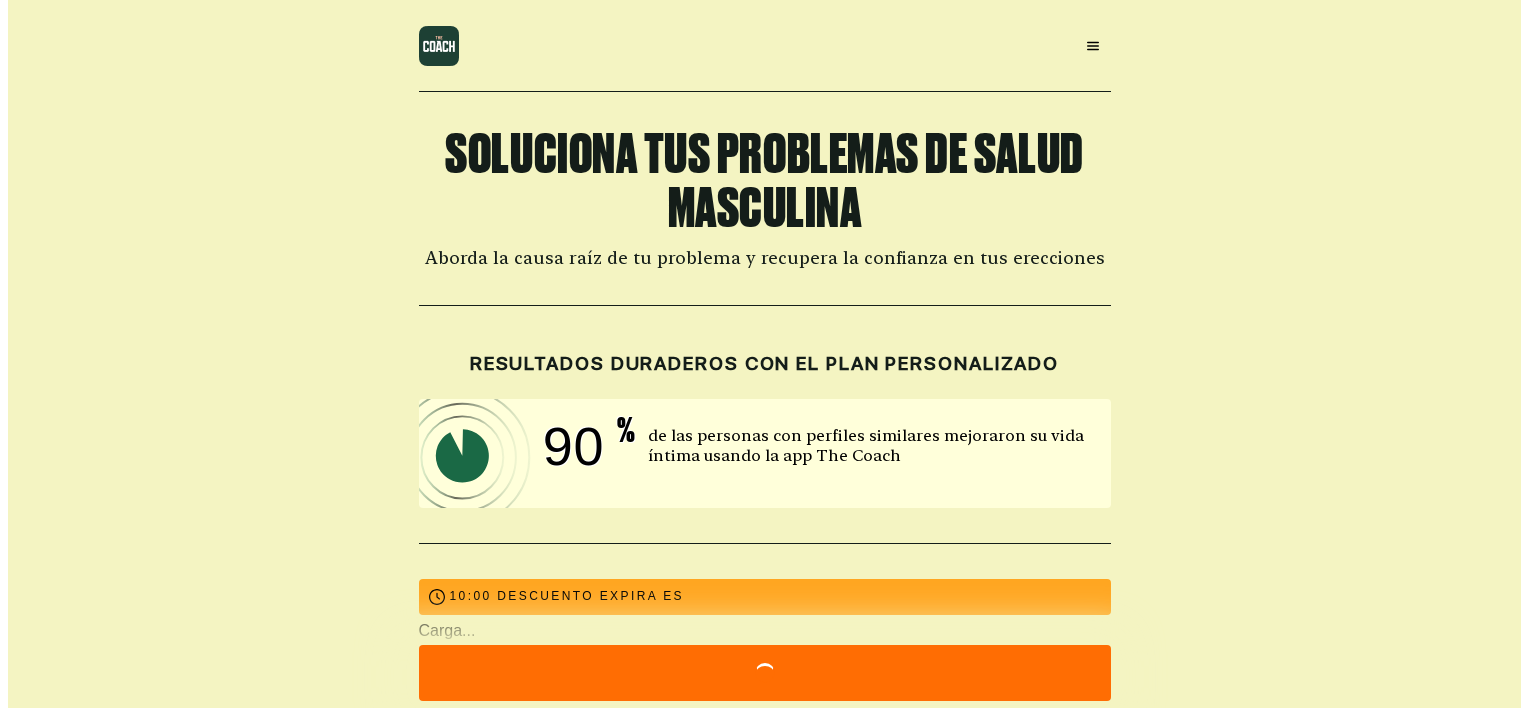 scroll, scrollTop: 0, scrollLeft: 0, axis: both 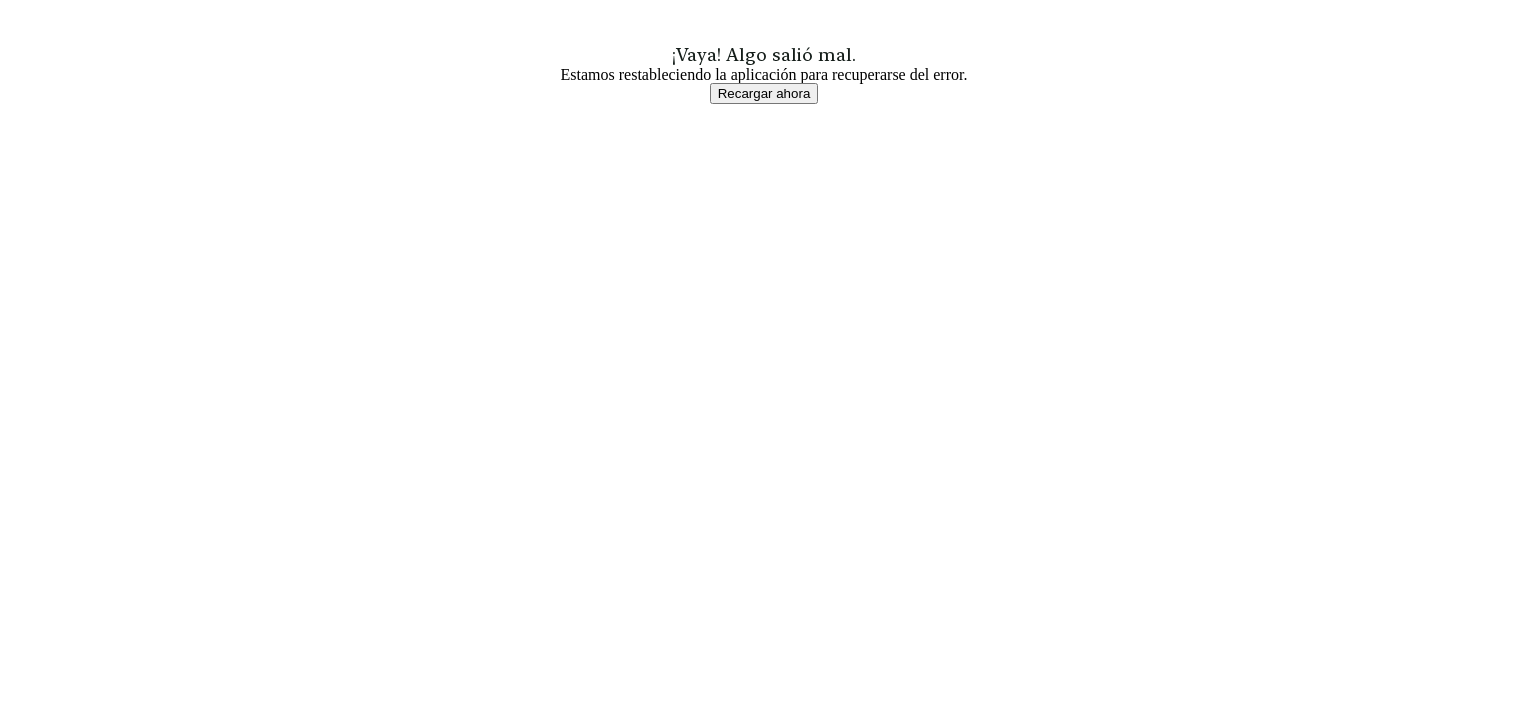 click on "Recargar ahora" at bounding box center [764, 93] 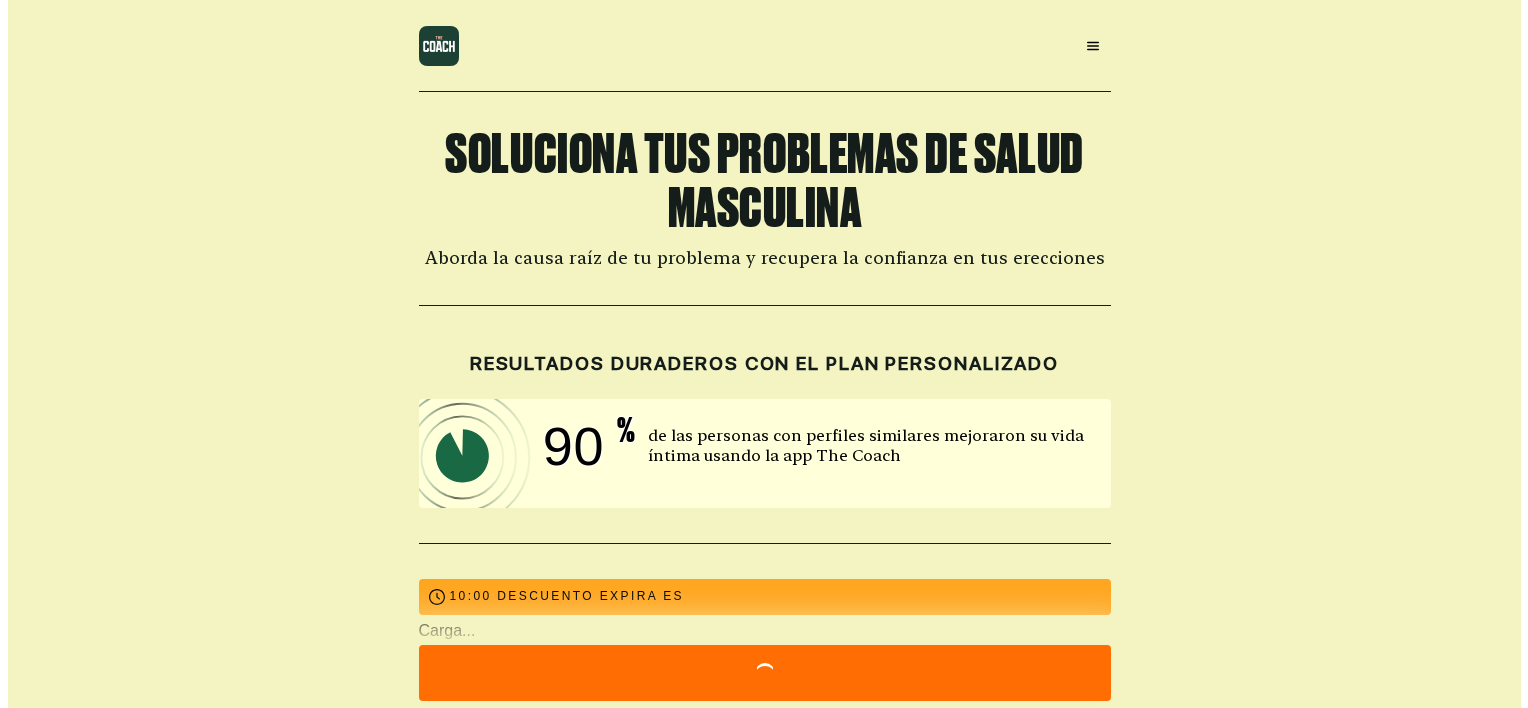 scroll, scrollTop: 0, scrollLeft: 0, axis: both 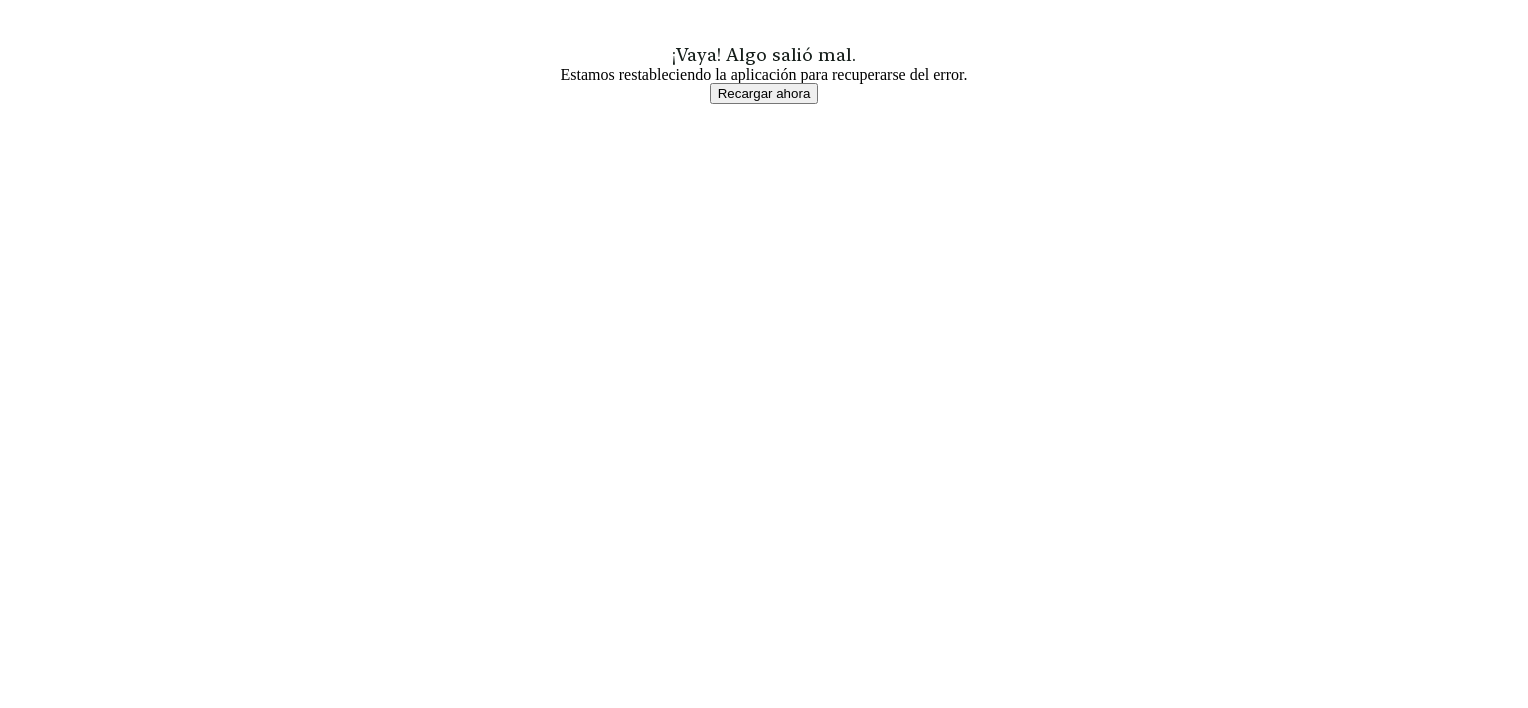 click on "Recargar ahora" at bounding box center (764, 93) 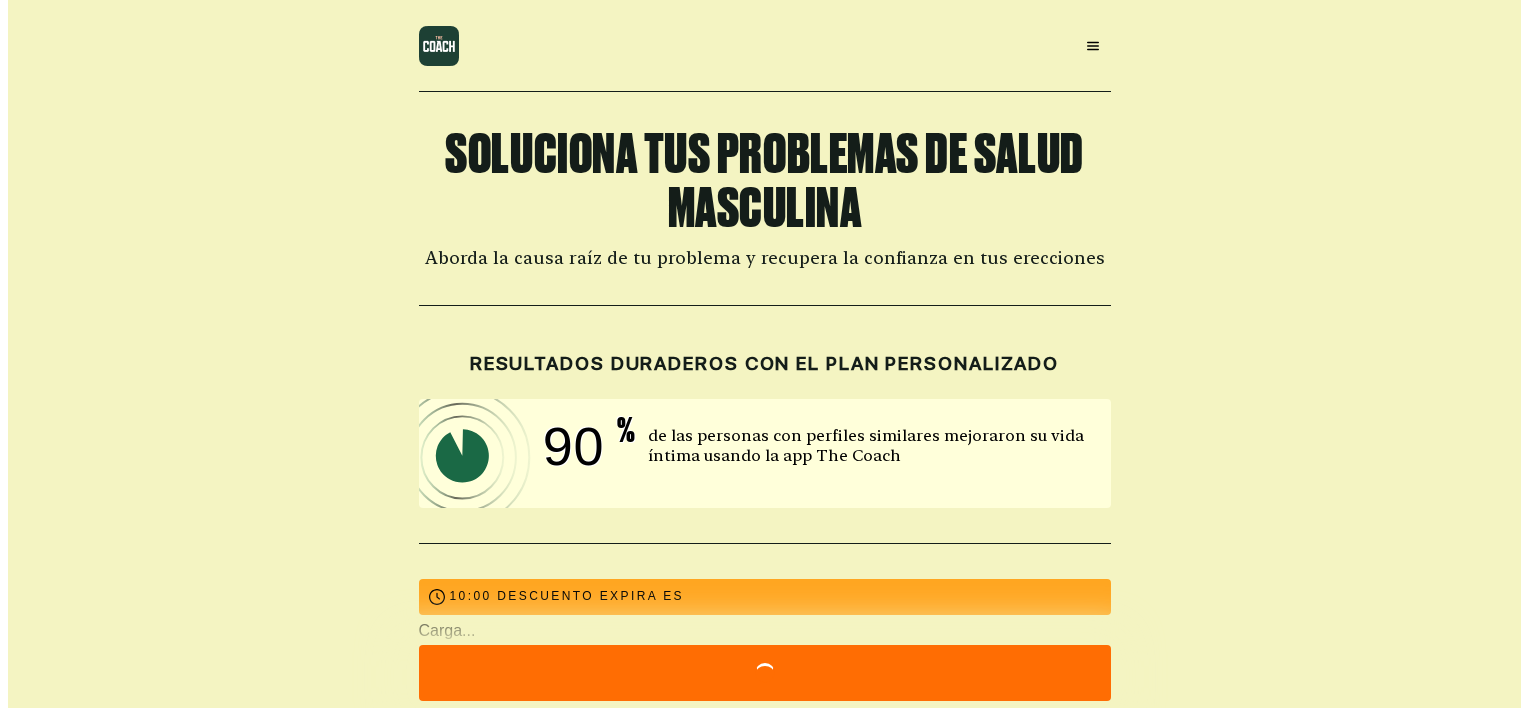 scroll, scrollTop: 0, scrollLeft: 0, axis: both 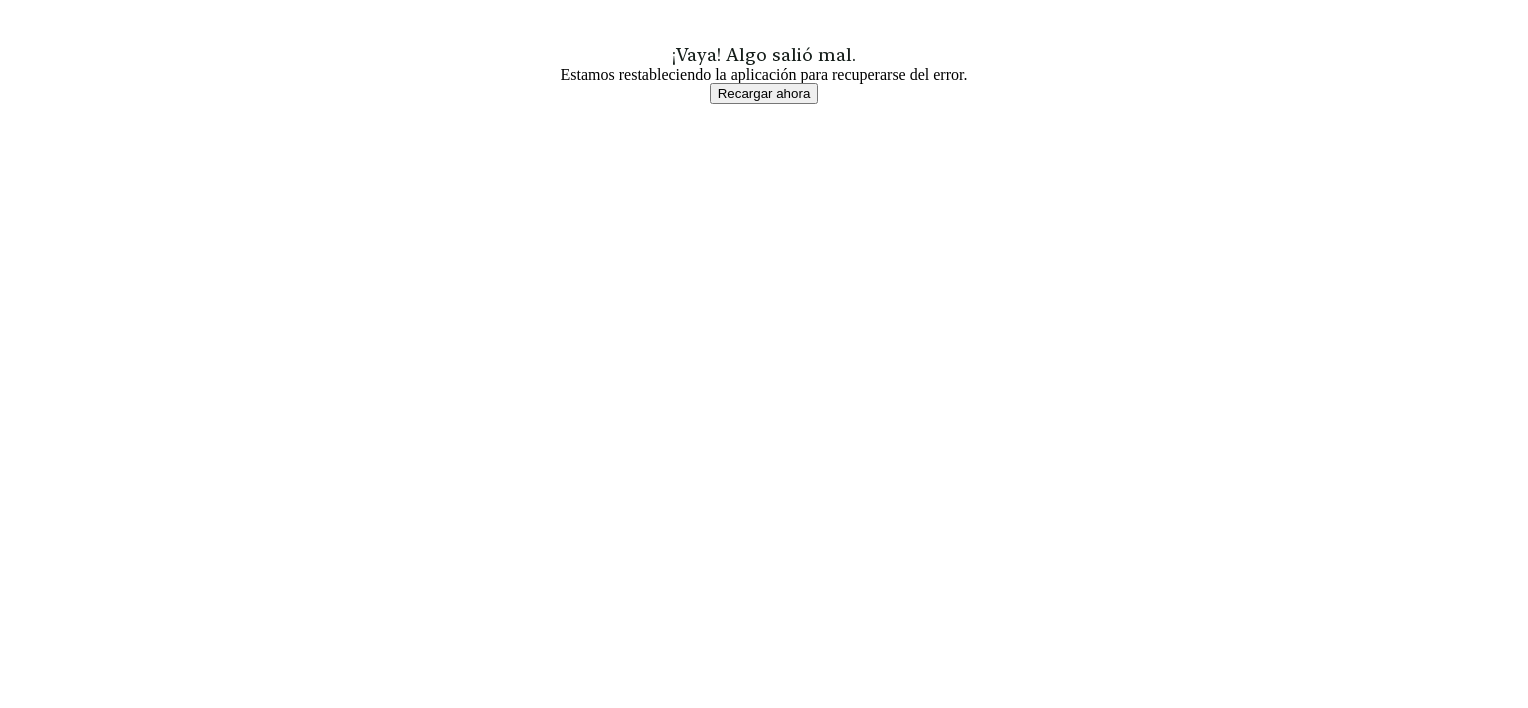 click on "Recargar ahora" at bounding box center (764, 93) 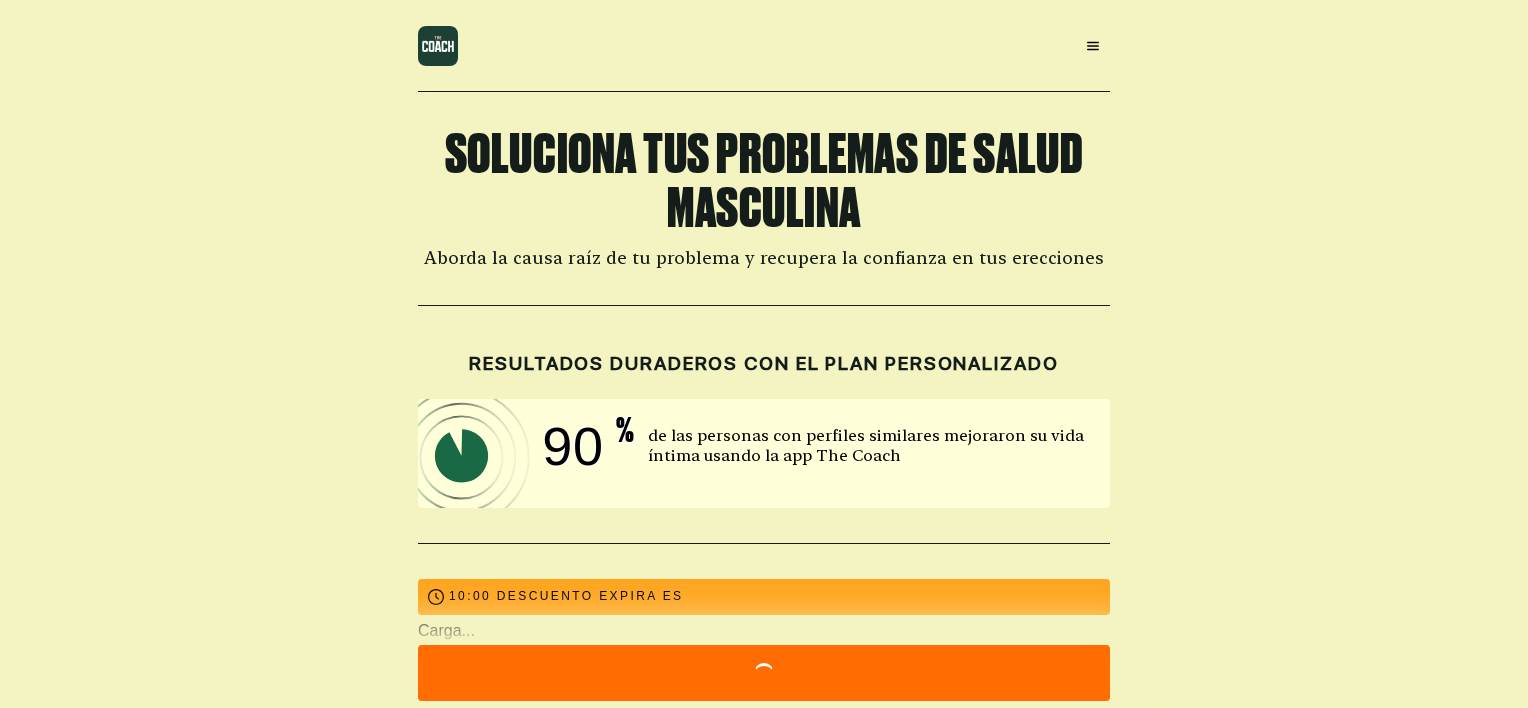 scroll, scrollTop: 0, scrollLeft: 0, axis: both 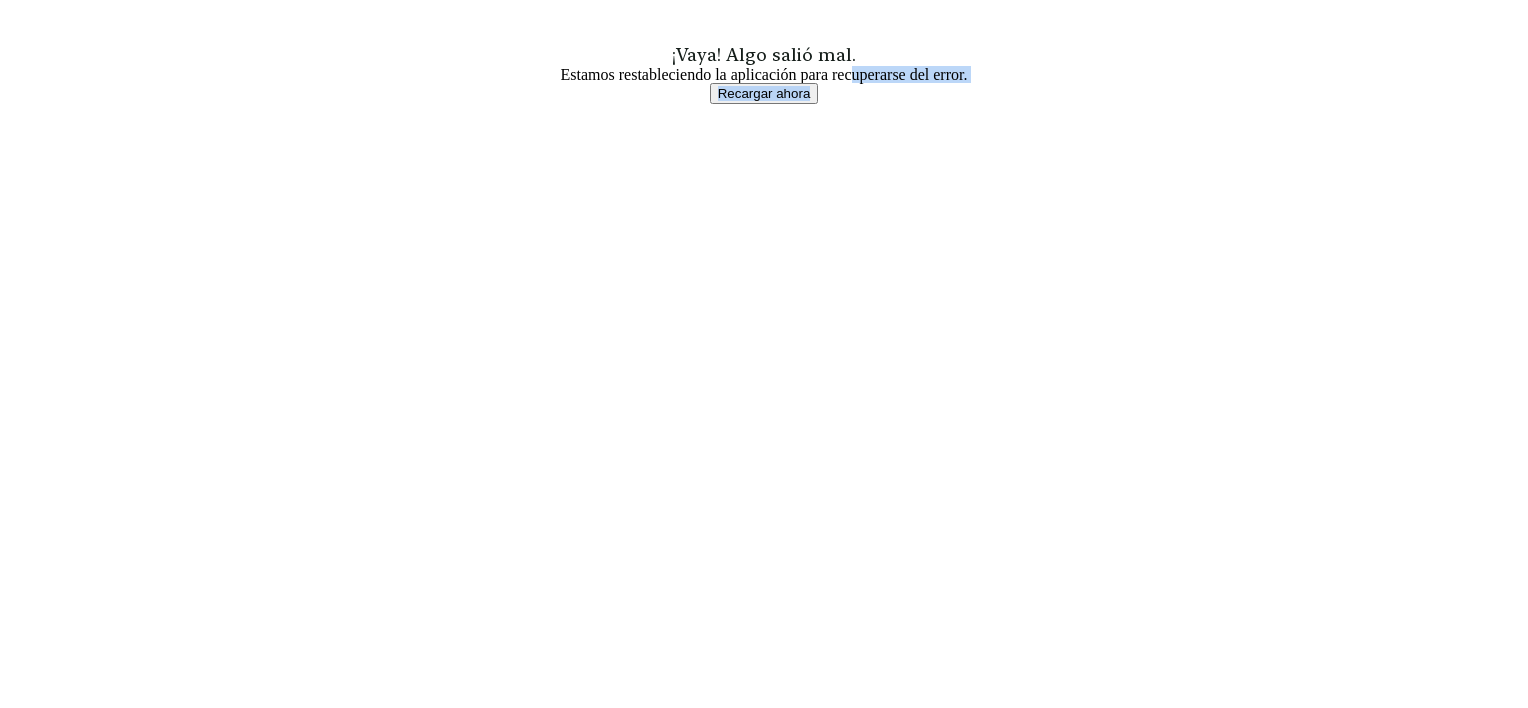 drag, startPoint x: 855, startPoint y: 80, endPoint x: 769, endPoint y: 116, distance: 93.230896 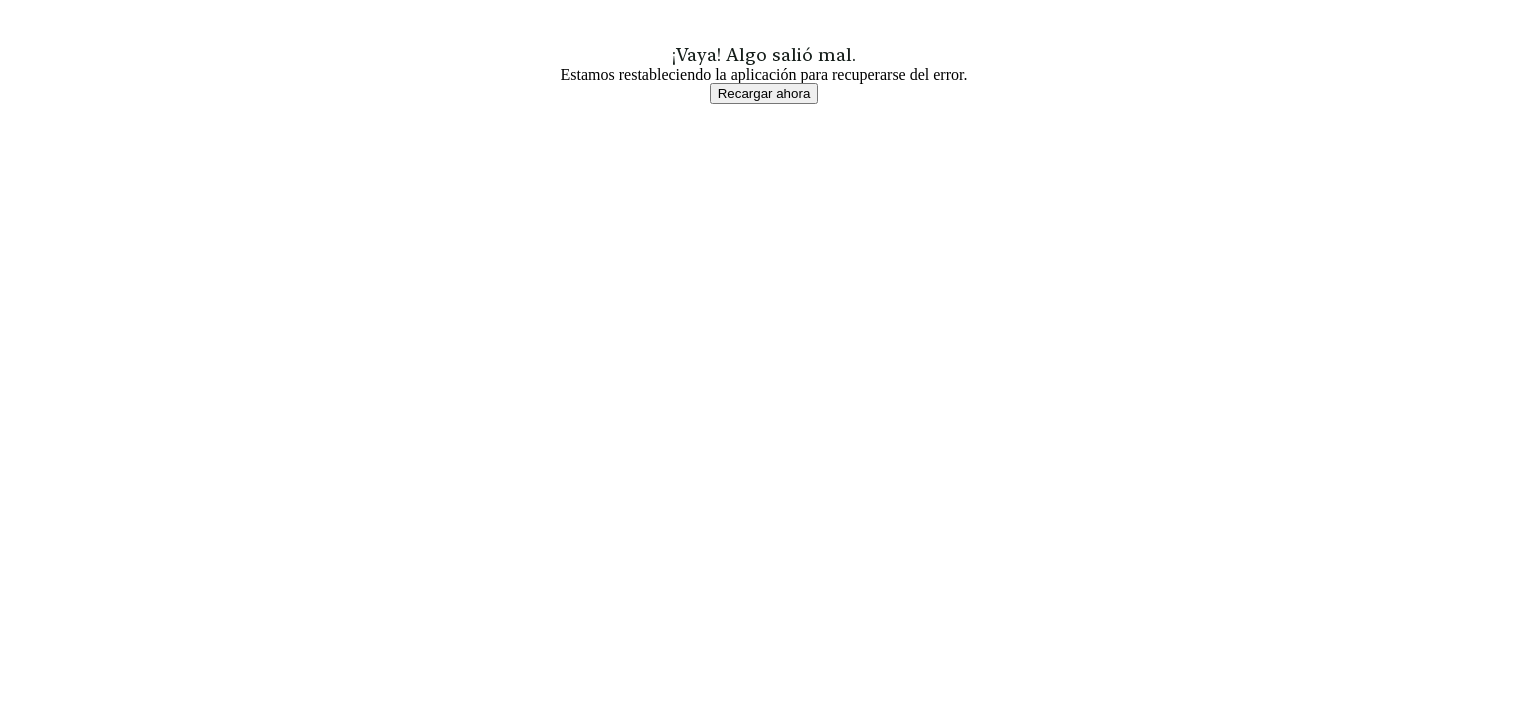 click on "¡Vaya! Algo salió mal. Estamos restableciendo la aplicación para recuperarse del error. Recargar ahora" at bounding box center [764, 68] 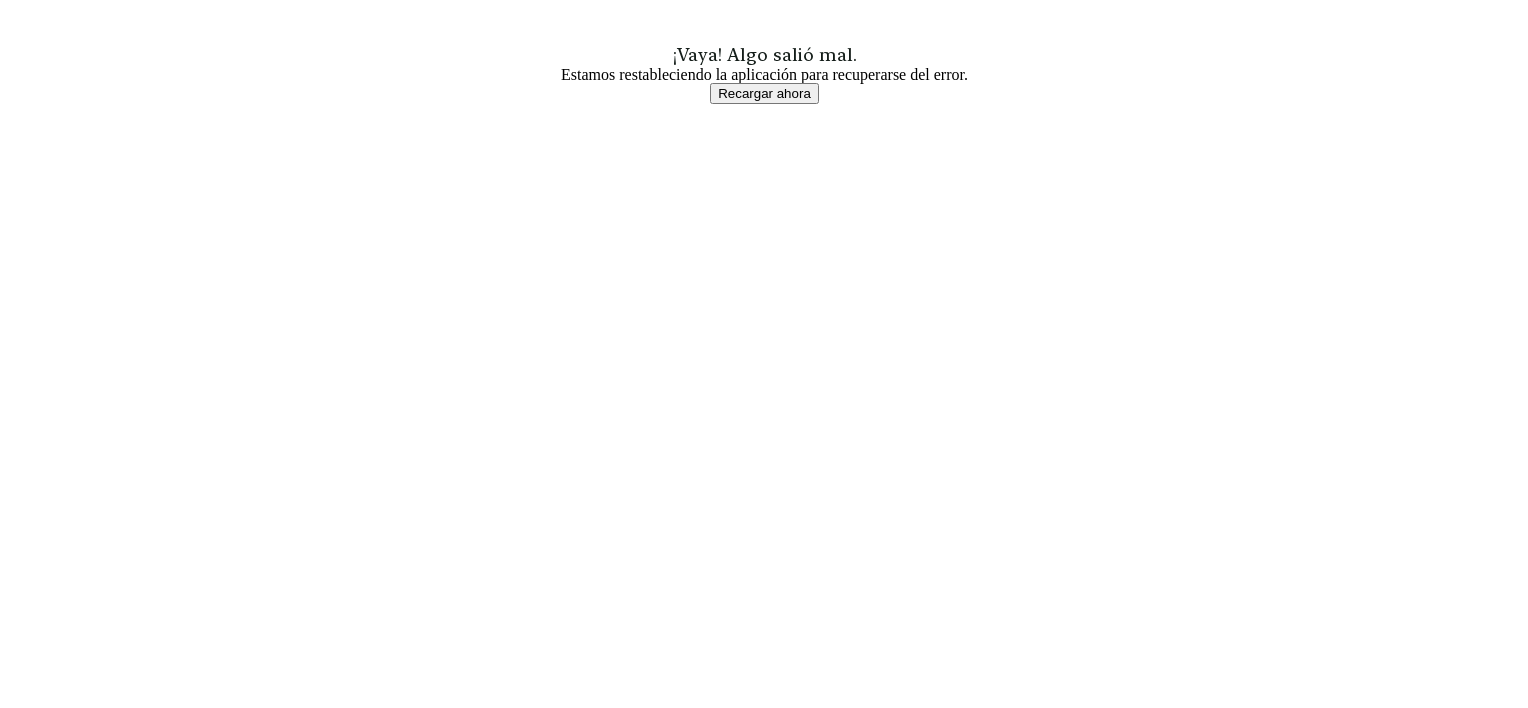 scroll, scrollTop: 0, scrollLeft: 0, axis: both 